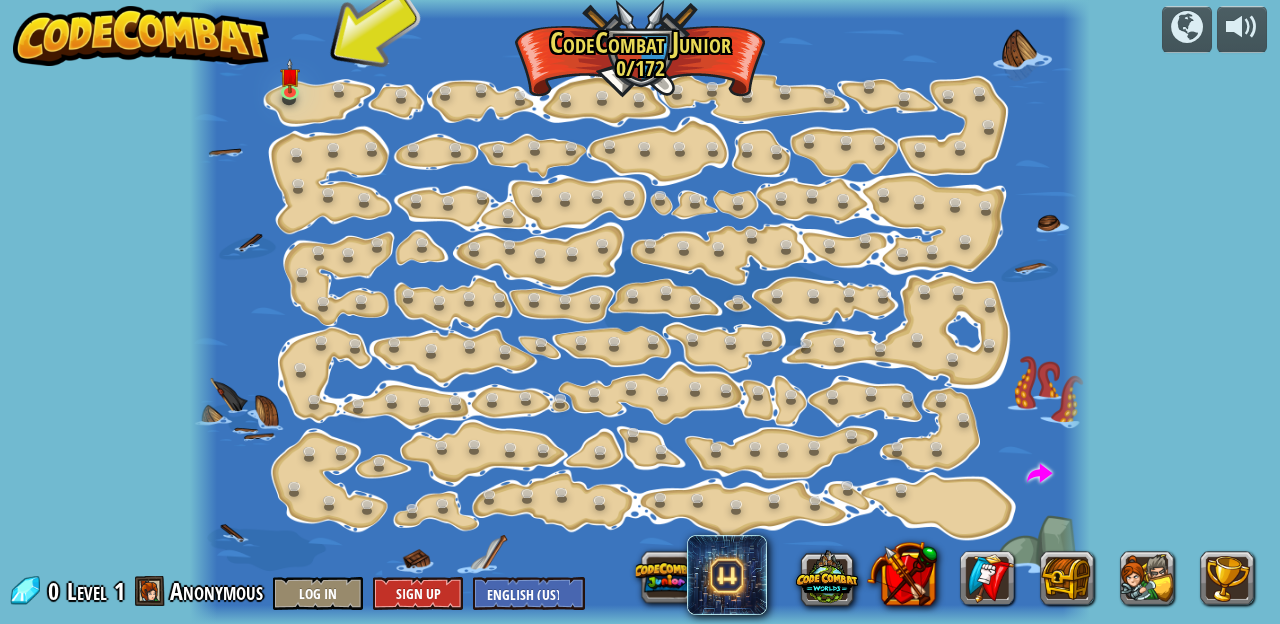 scroll, scrollTop: 0, scrollLeft: 0, axis: both 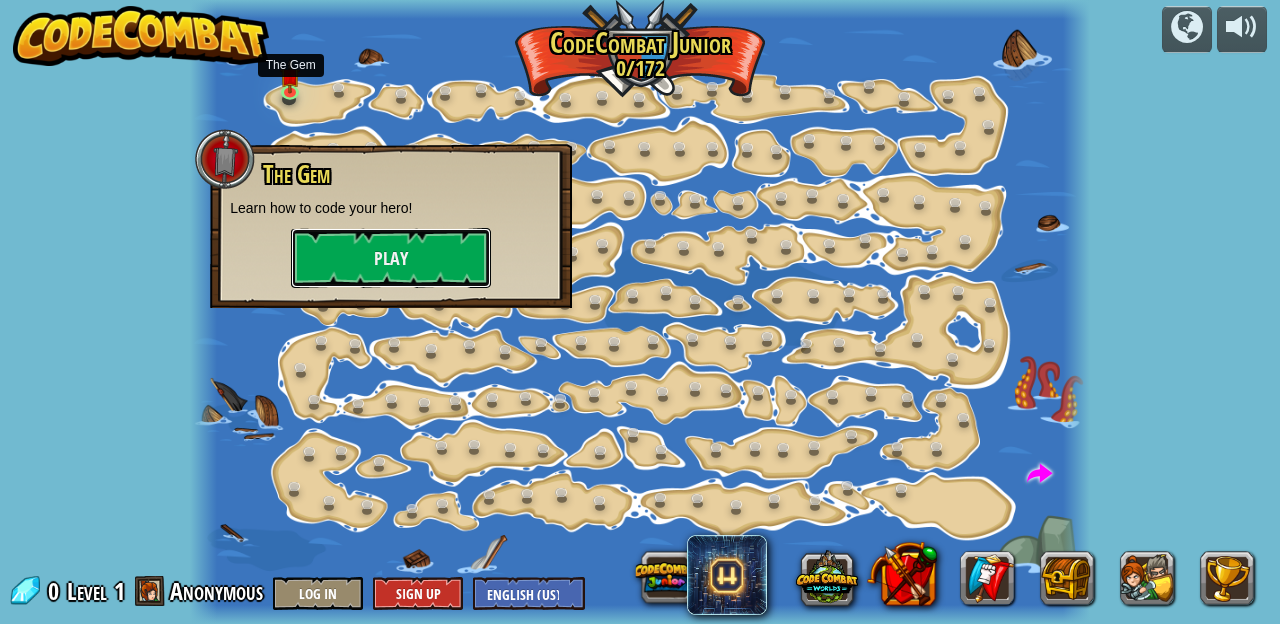click on "Play" at bounding box center (391, 258) 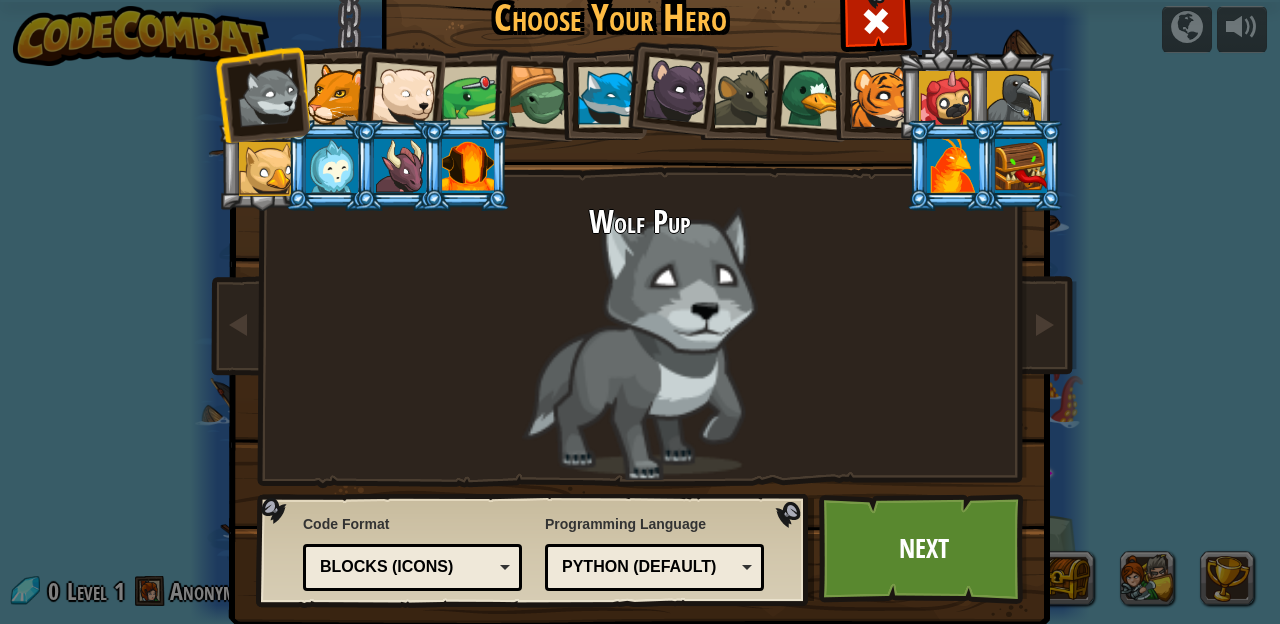 click at bounding box center (540, 98) 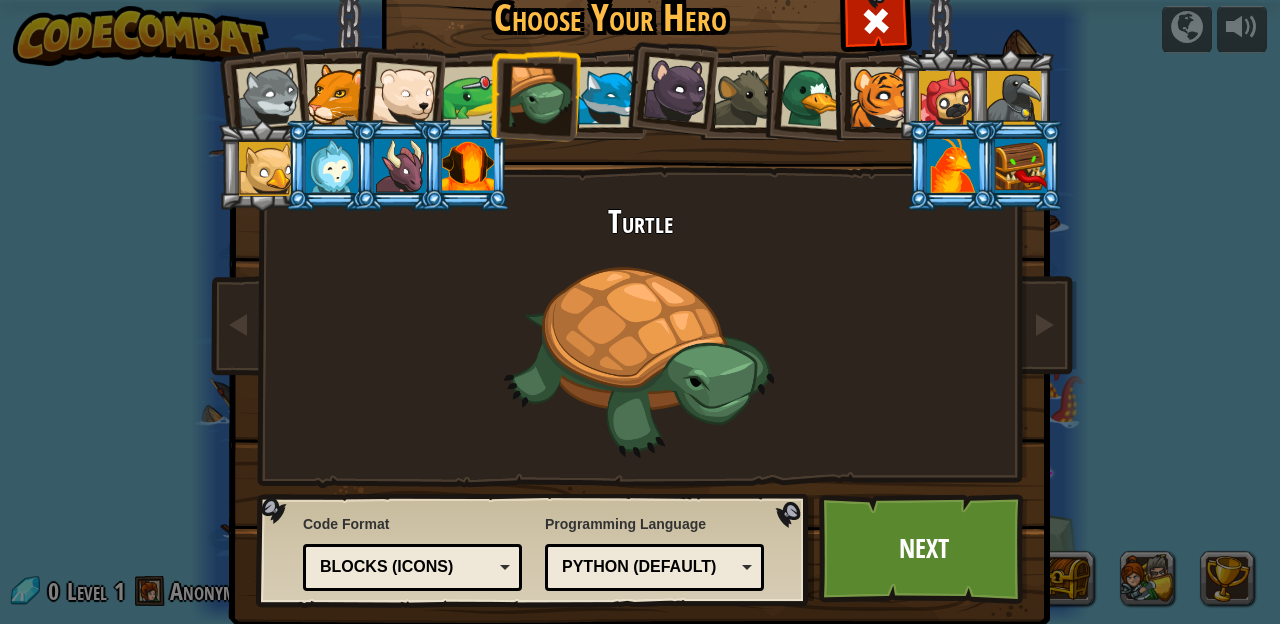 click on "Next" at bounding box center [923, 549] 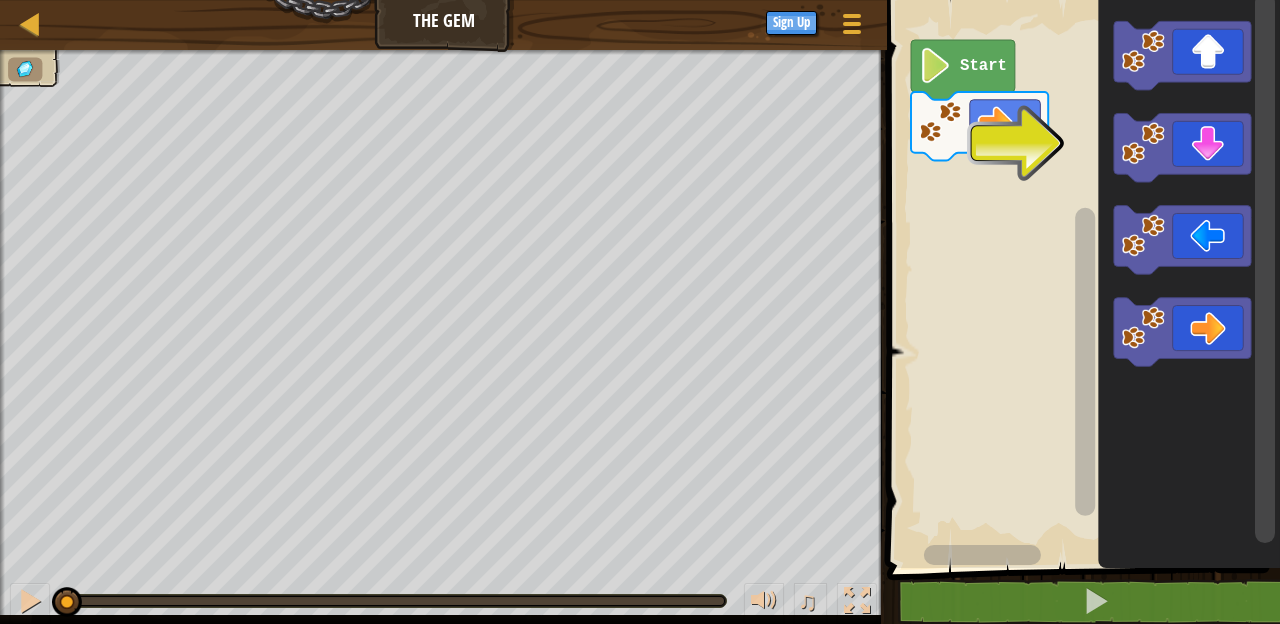 click 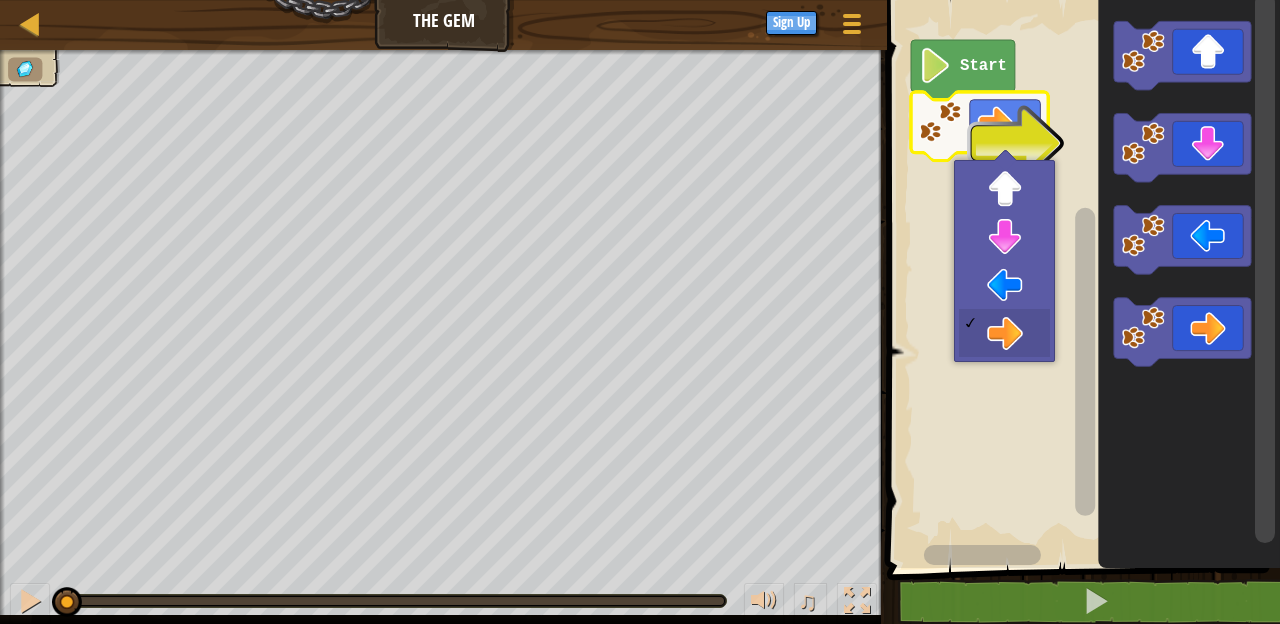 click 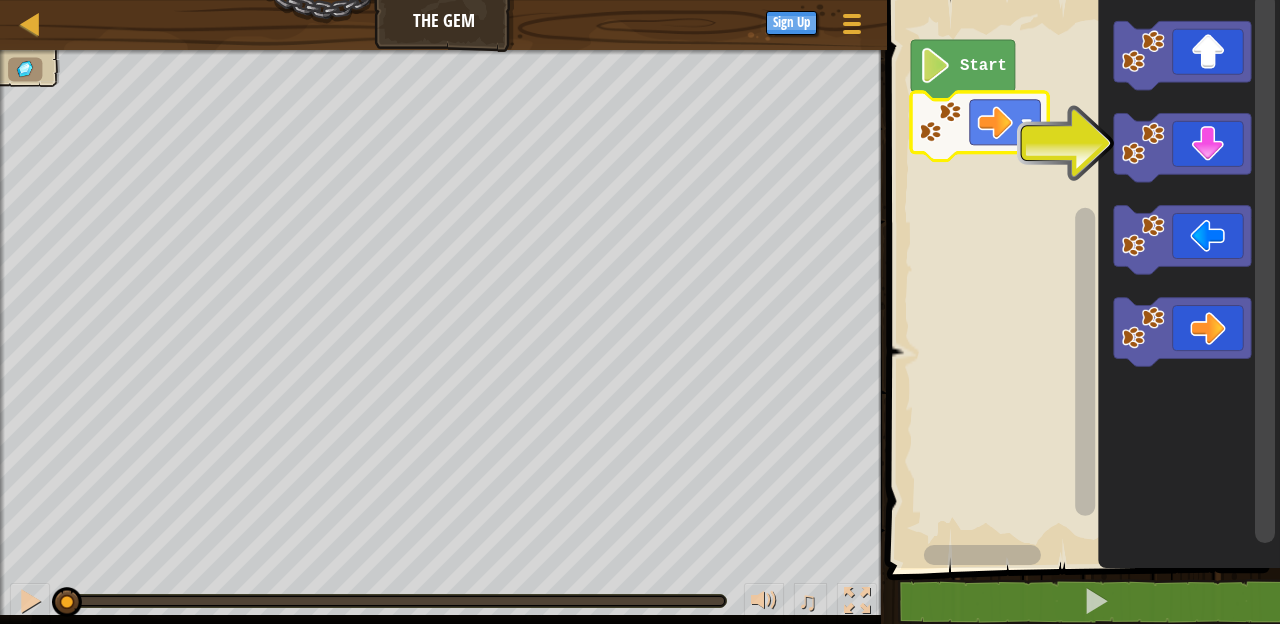 click 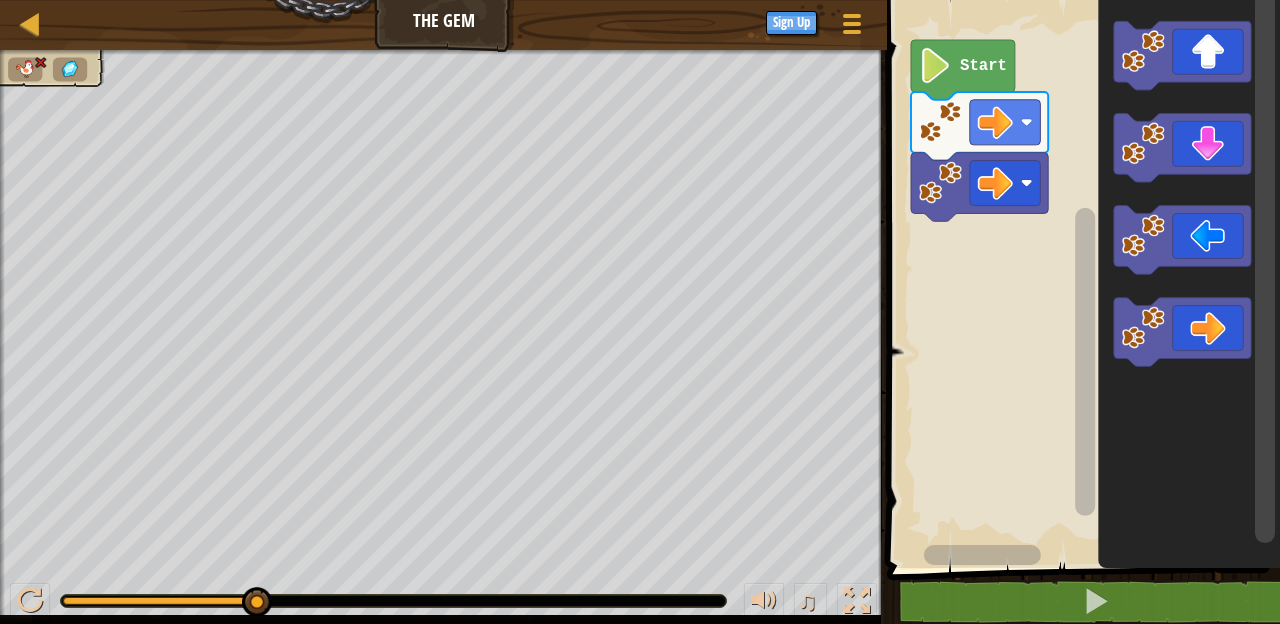 click at bounding box center (852, 32) 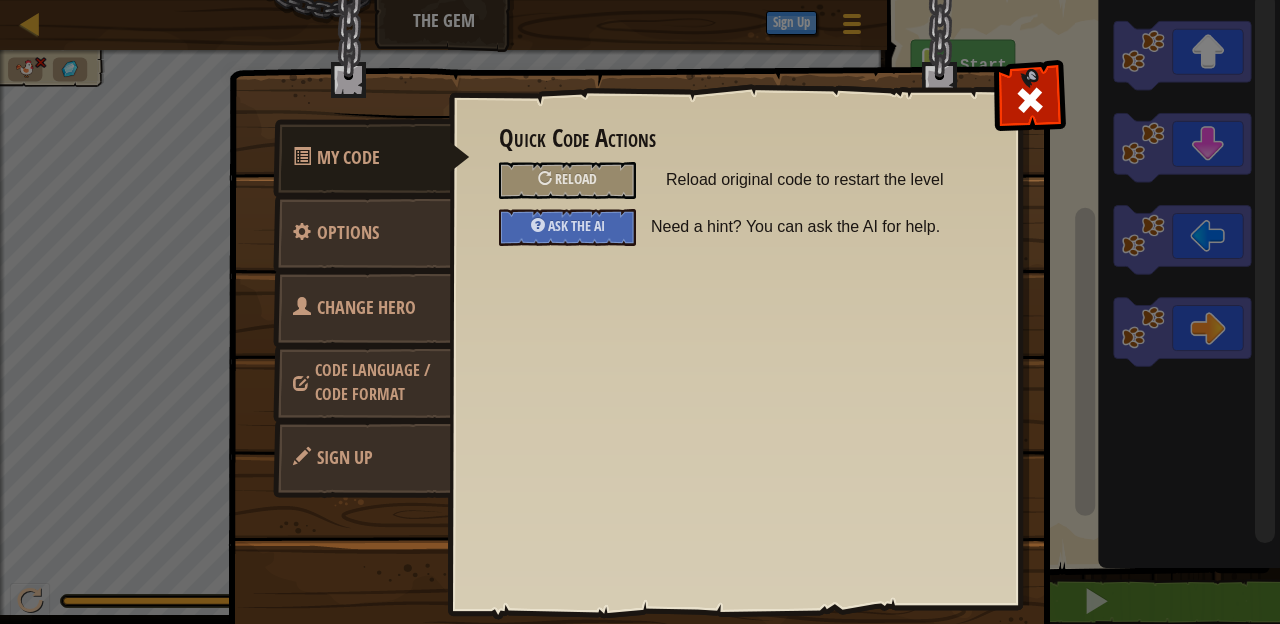 click on "Reload" at bounding box center (567, 180) 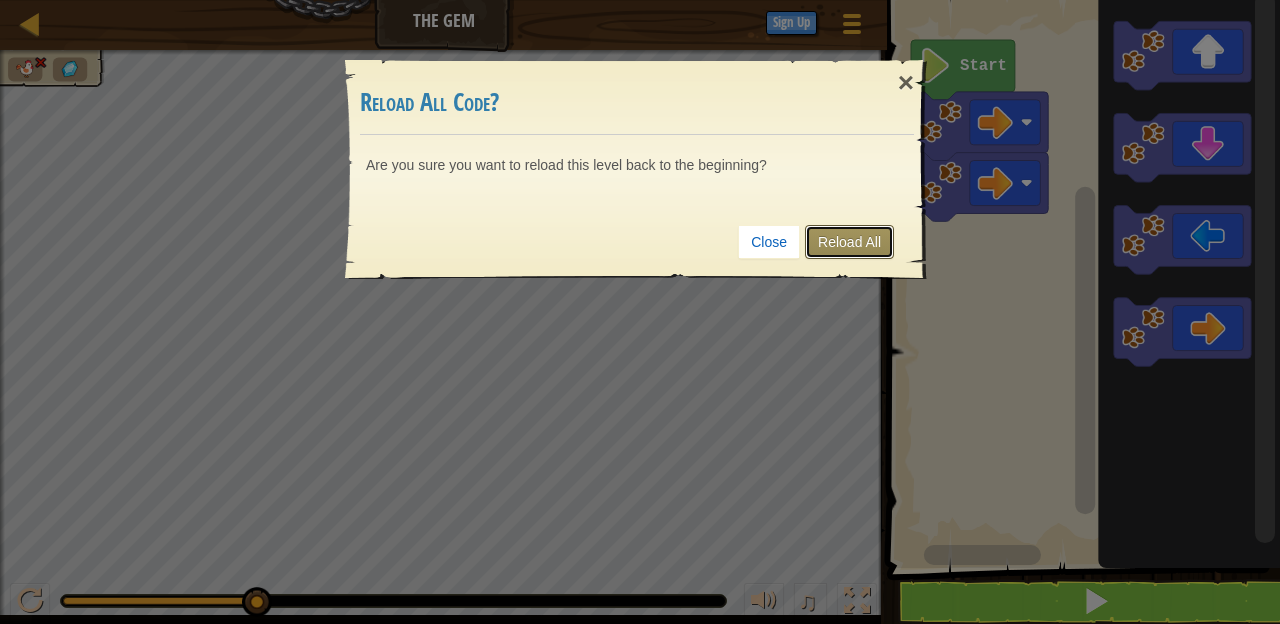 click on "Reload All" at bounding box center (849, 242) 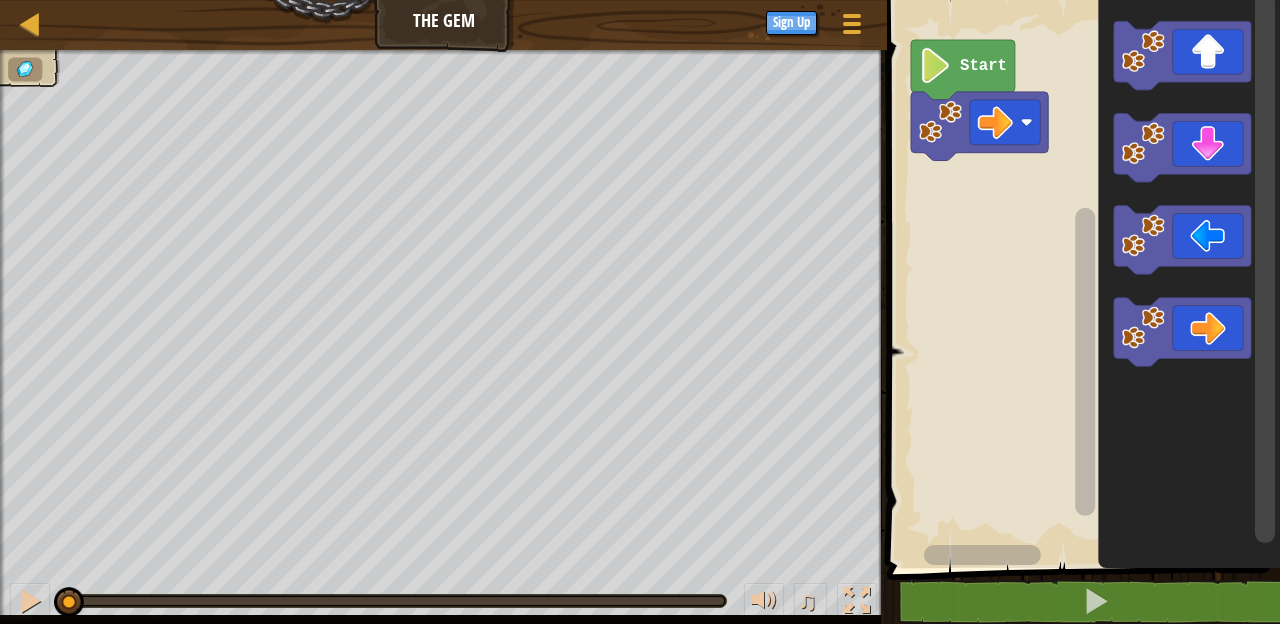 click 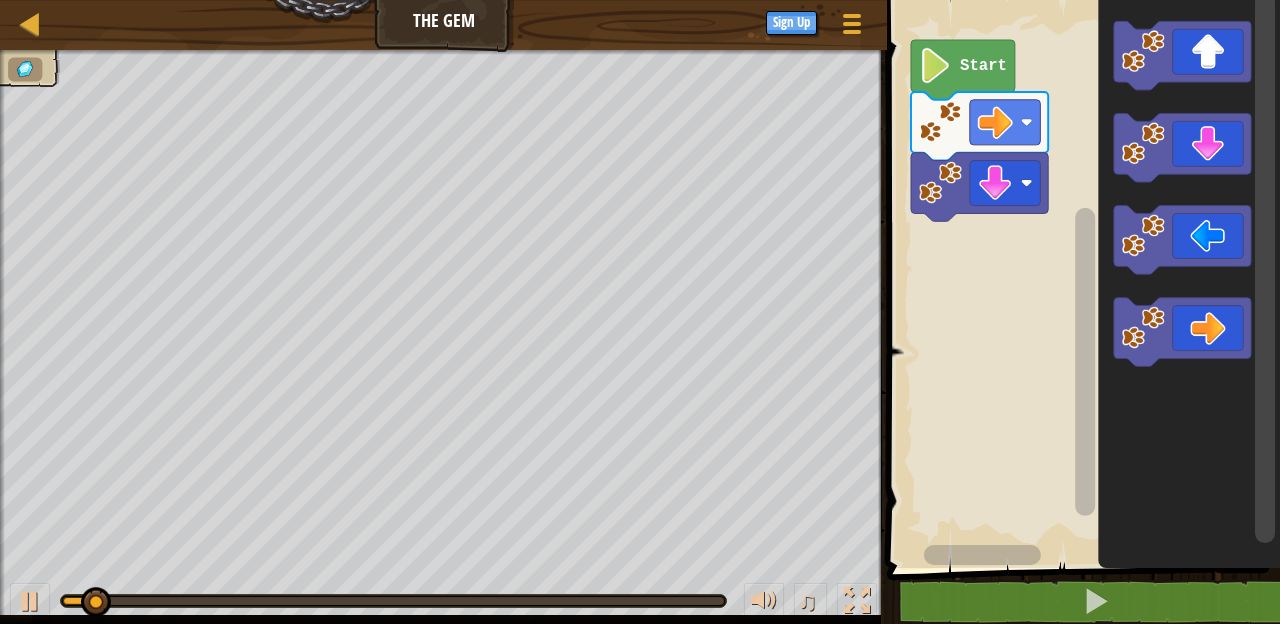 click 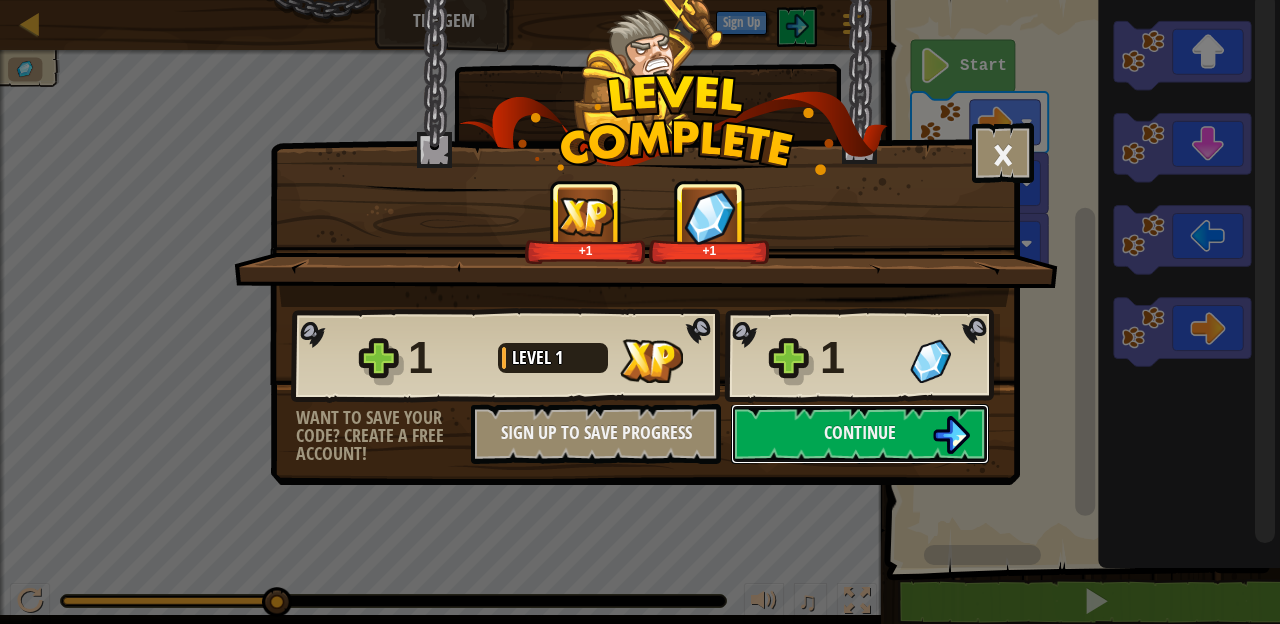 click on "Continue" at bounding box center (860, 432) 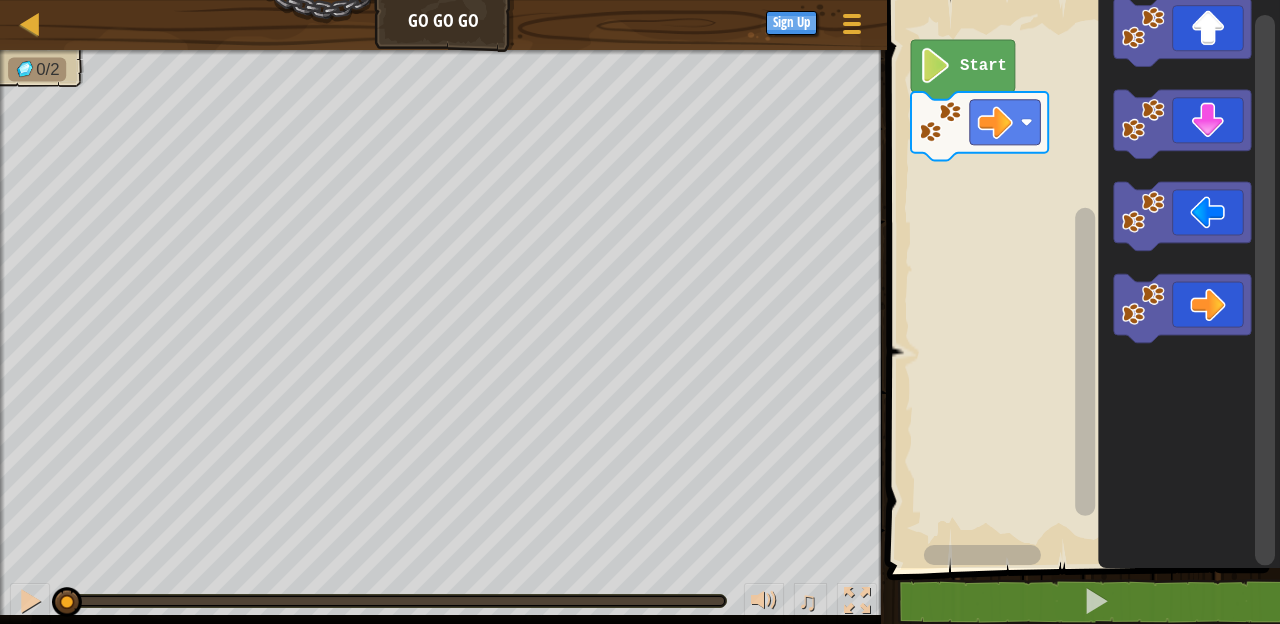 click 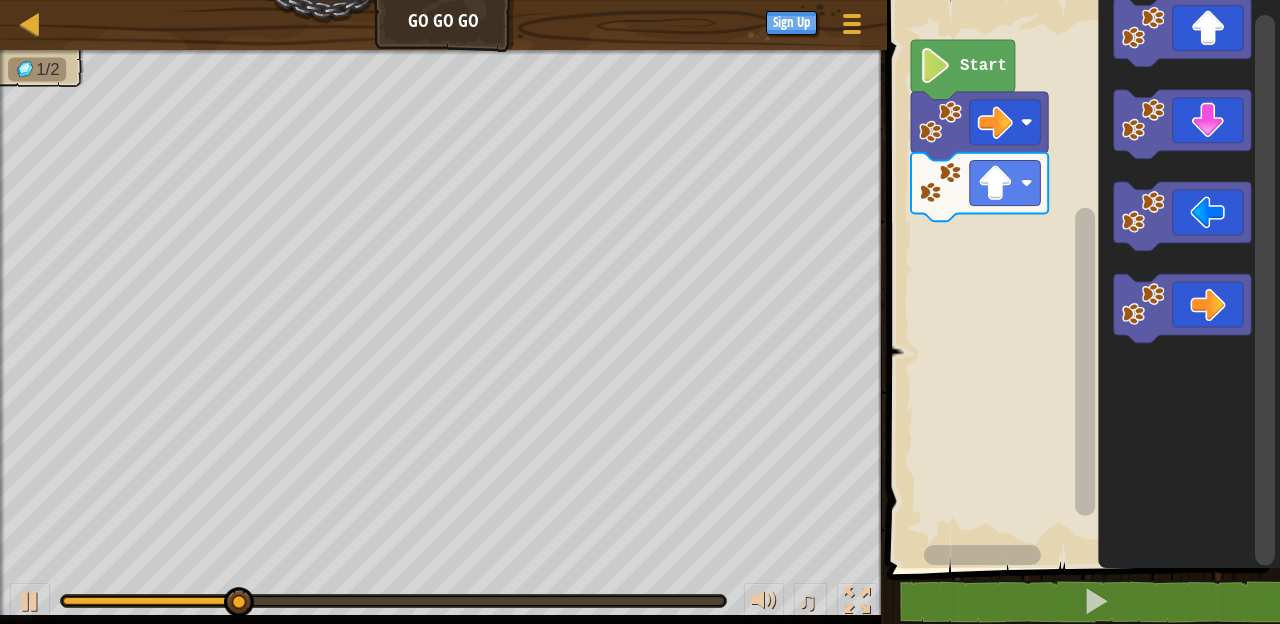 click 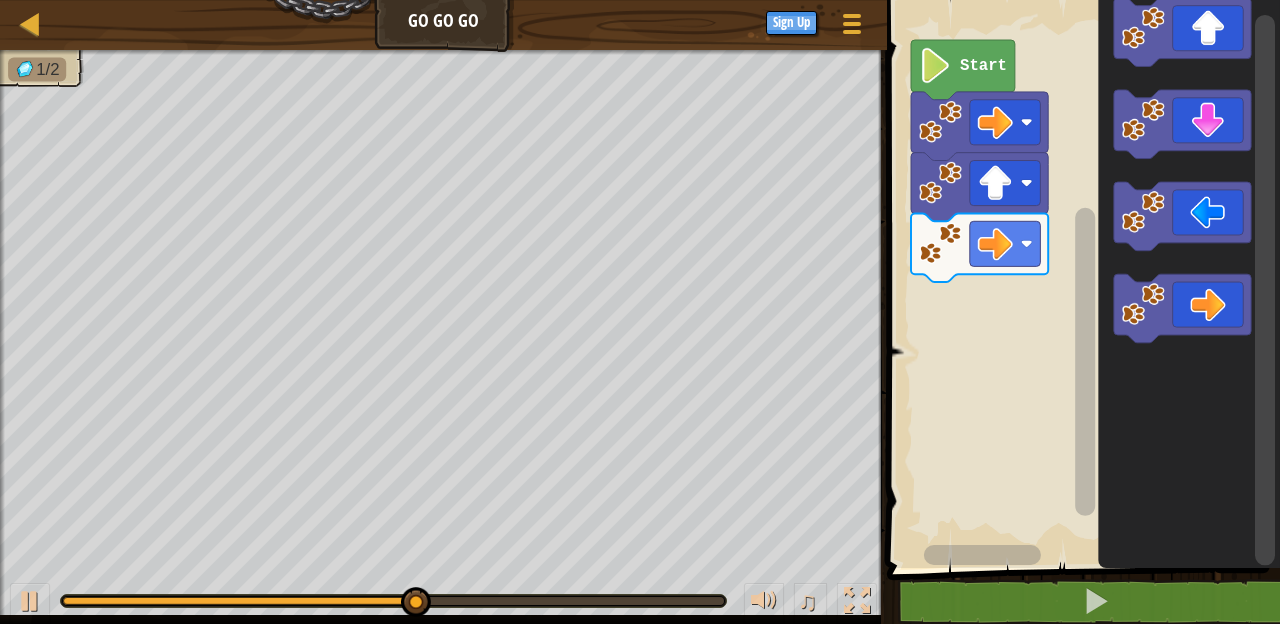 click 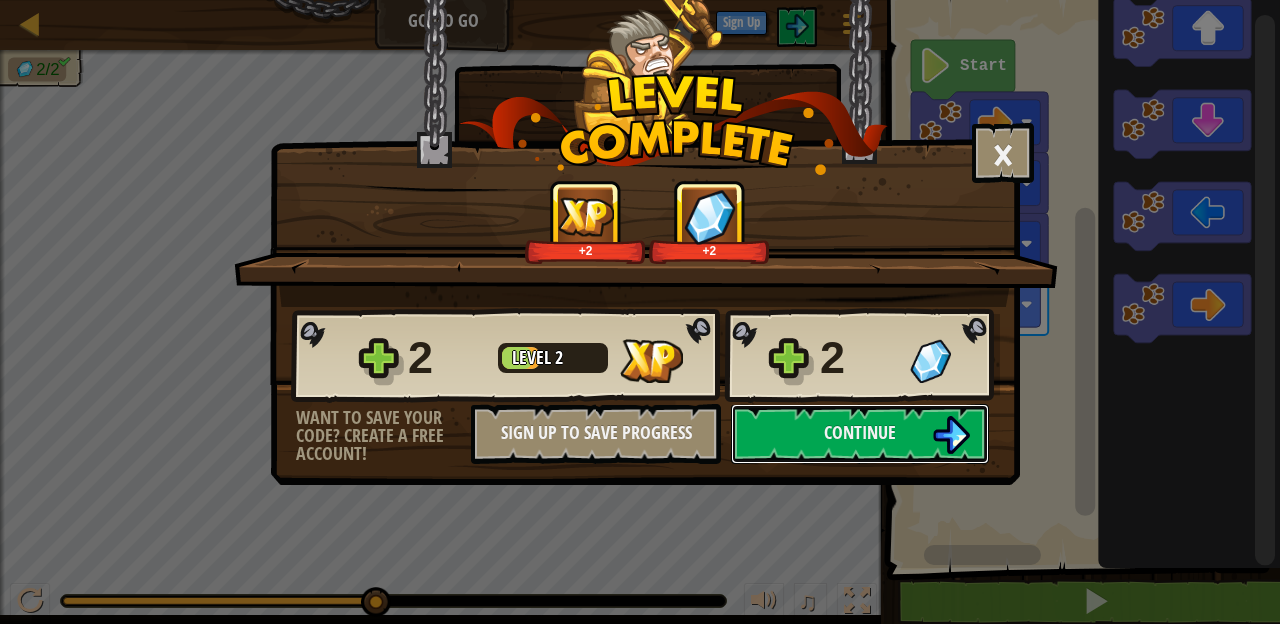 click on "Continue" at bounding box center (860, 434) 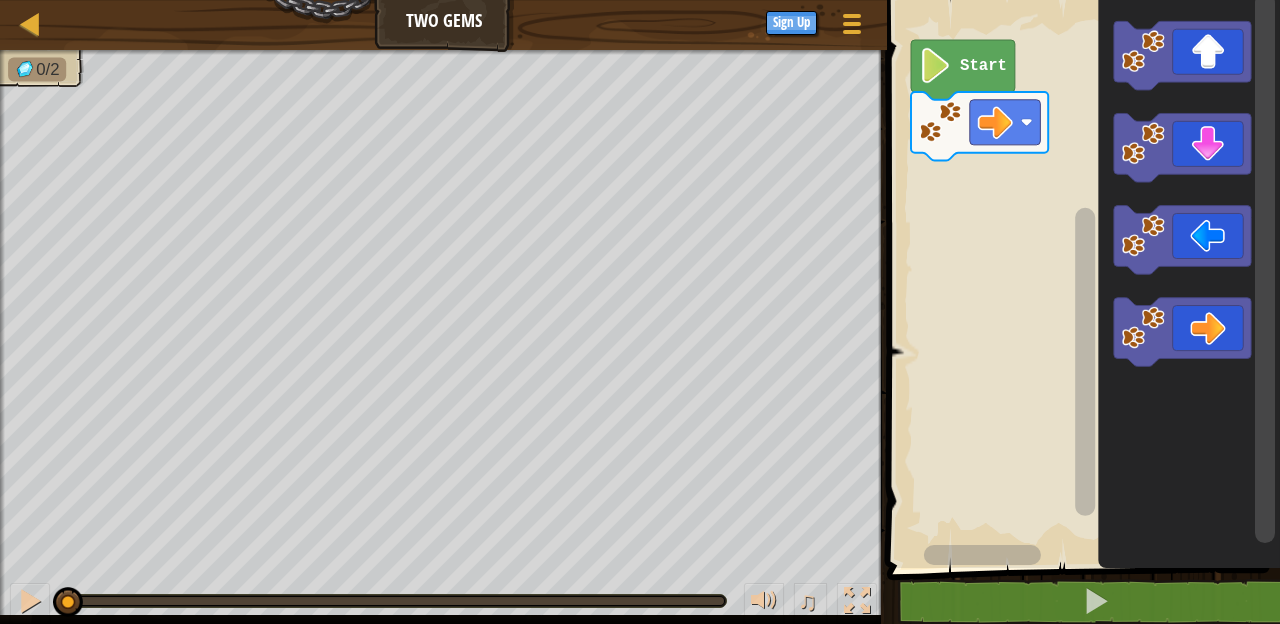 click 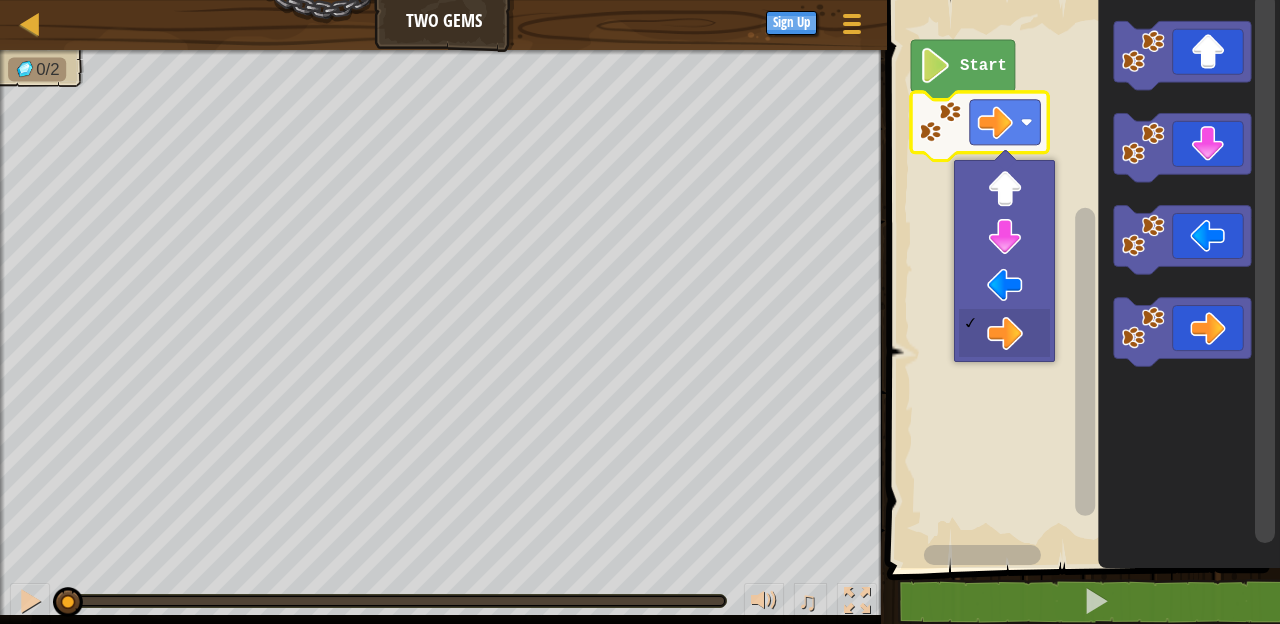 click 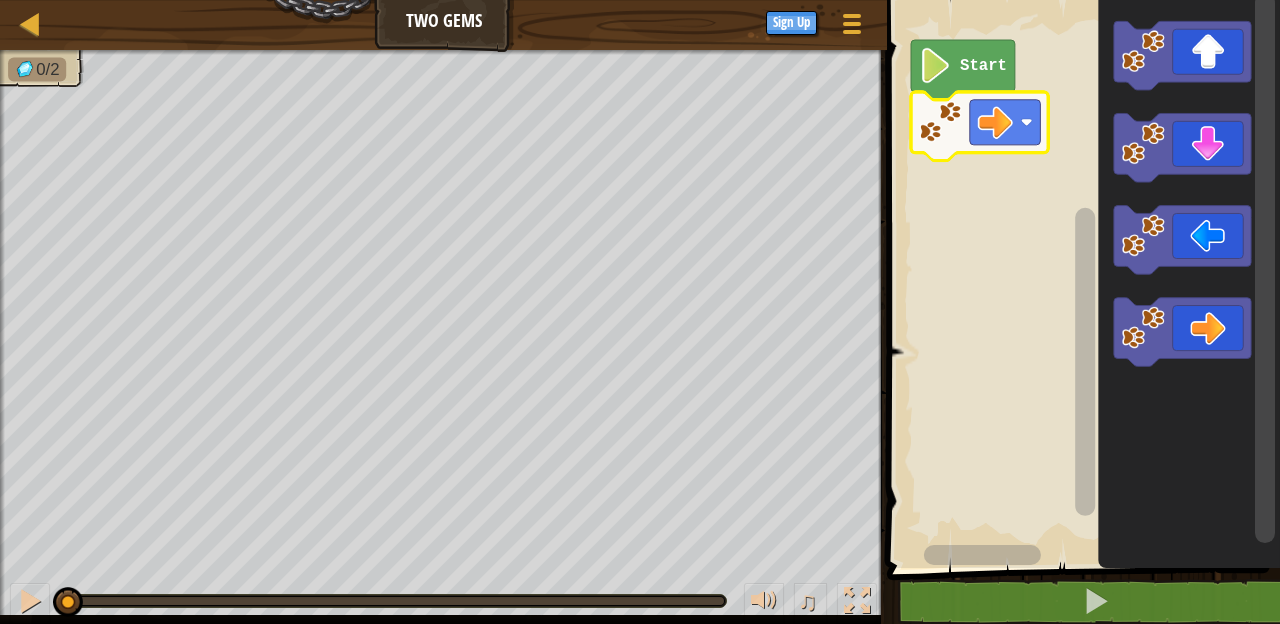 click 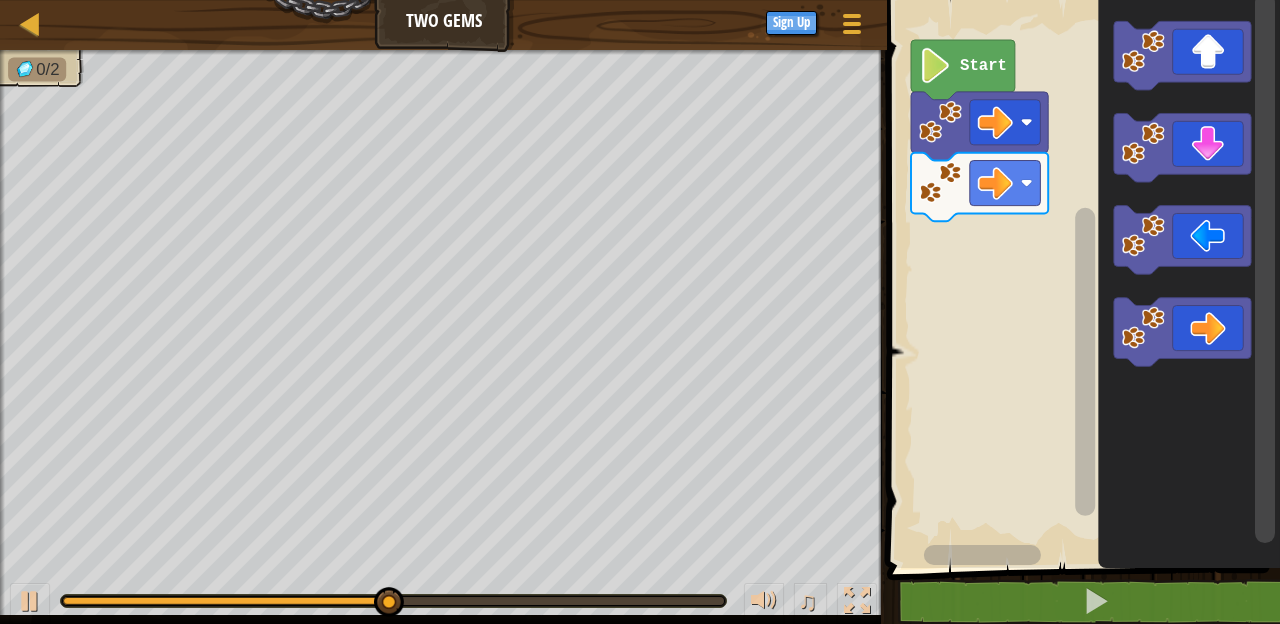 click 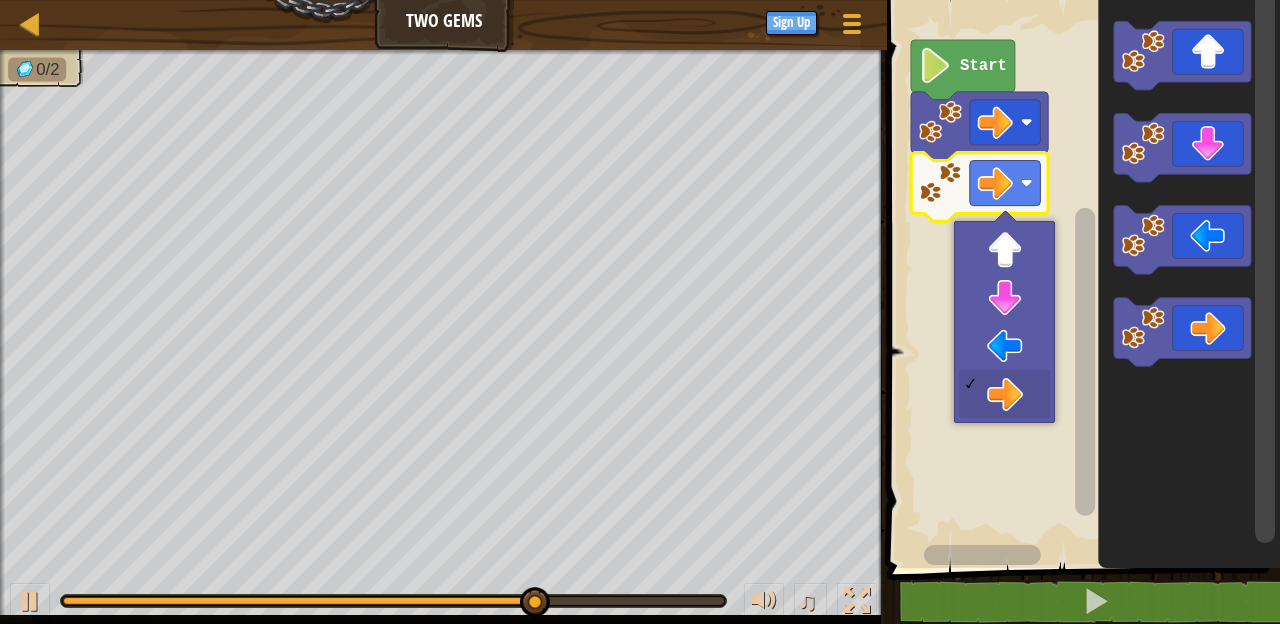 click 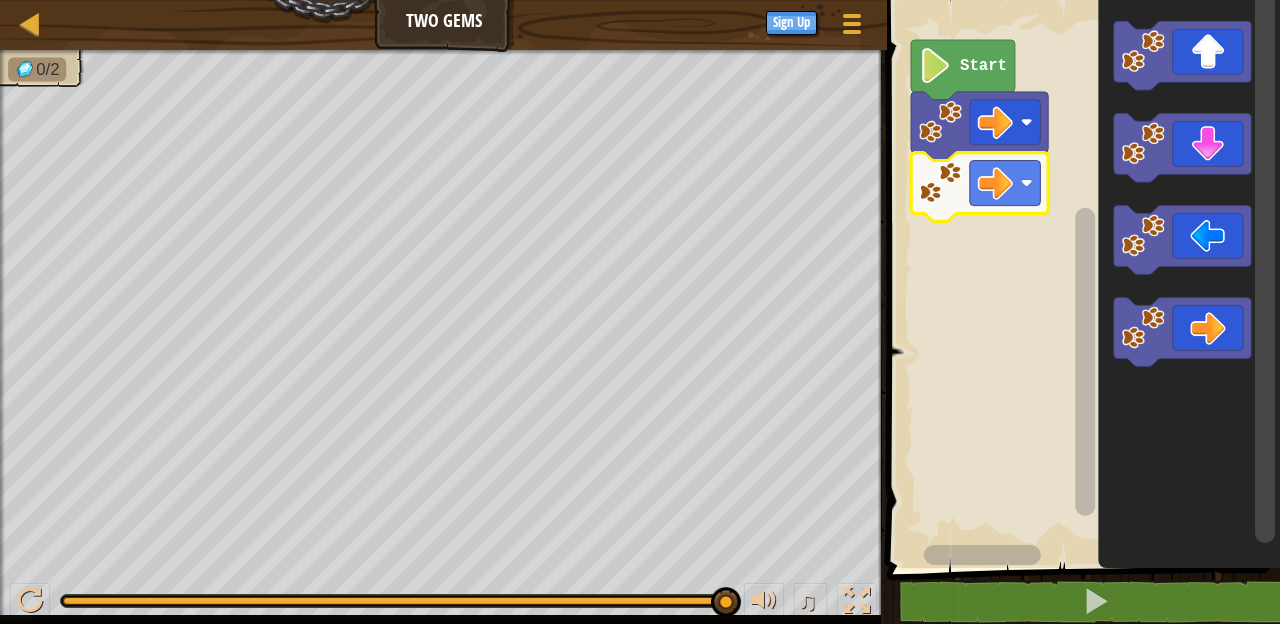click 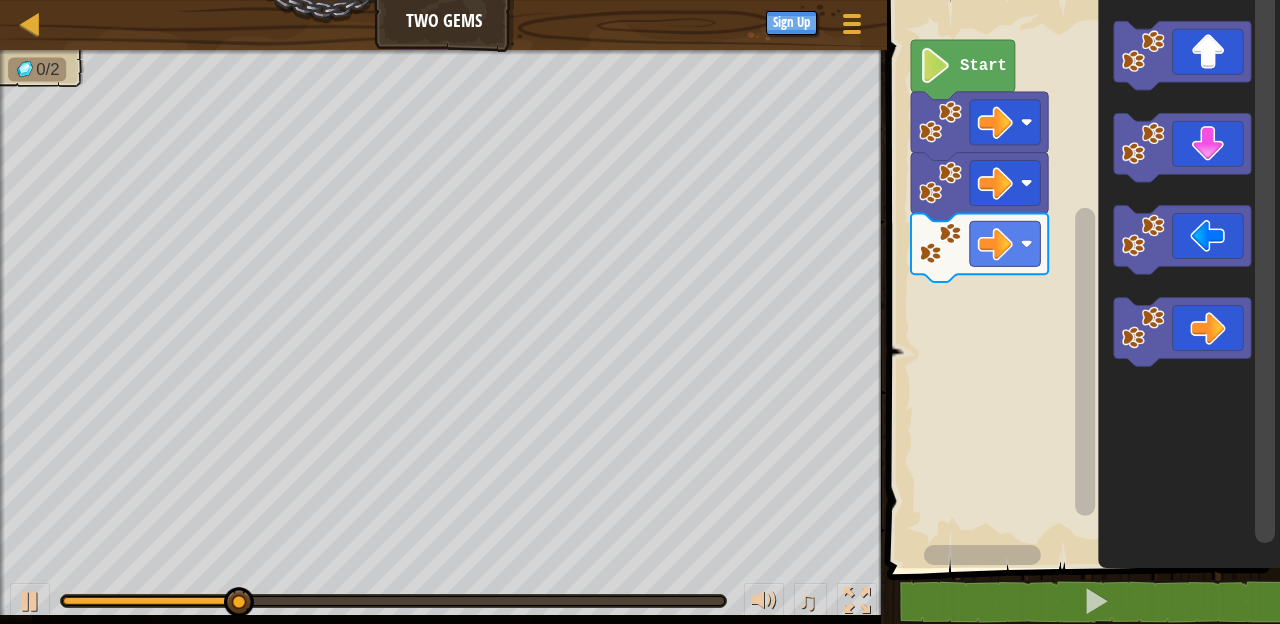 click 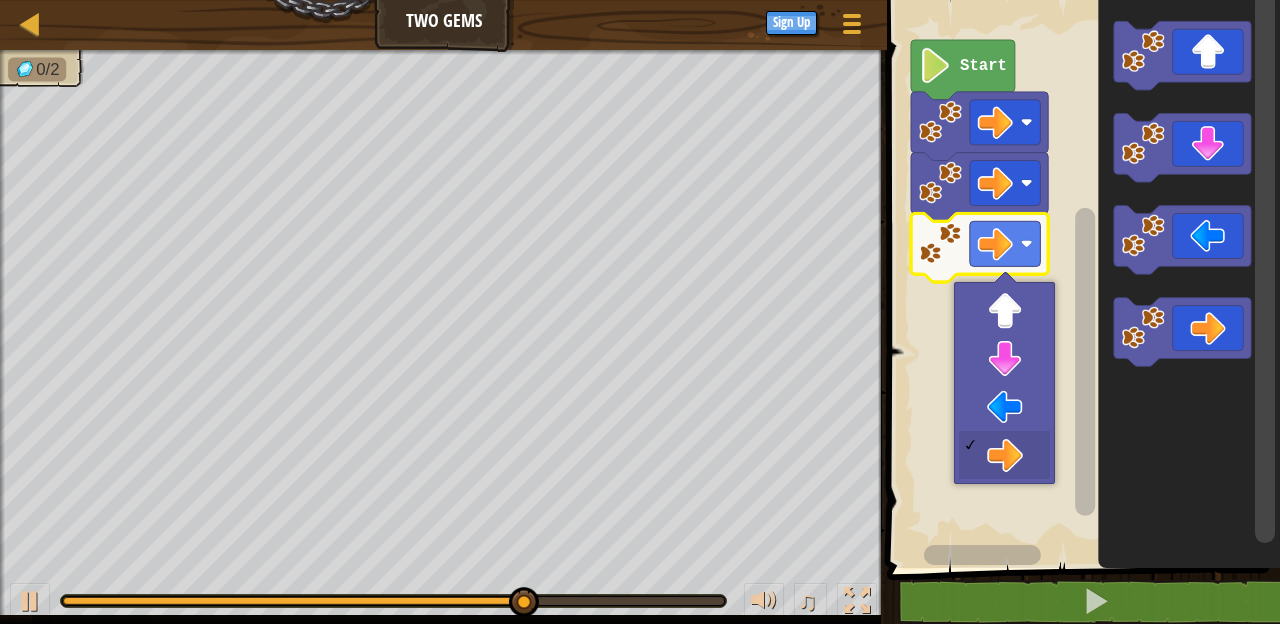 click 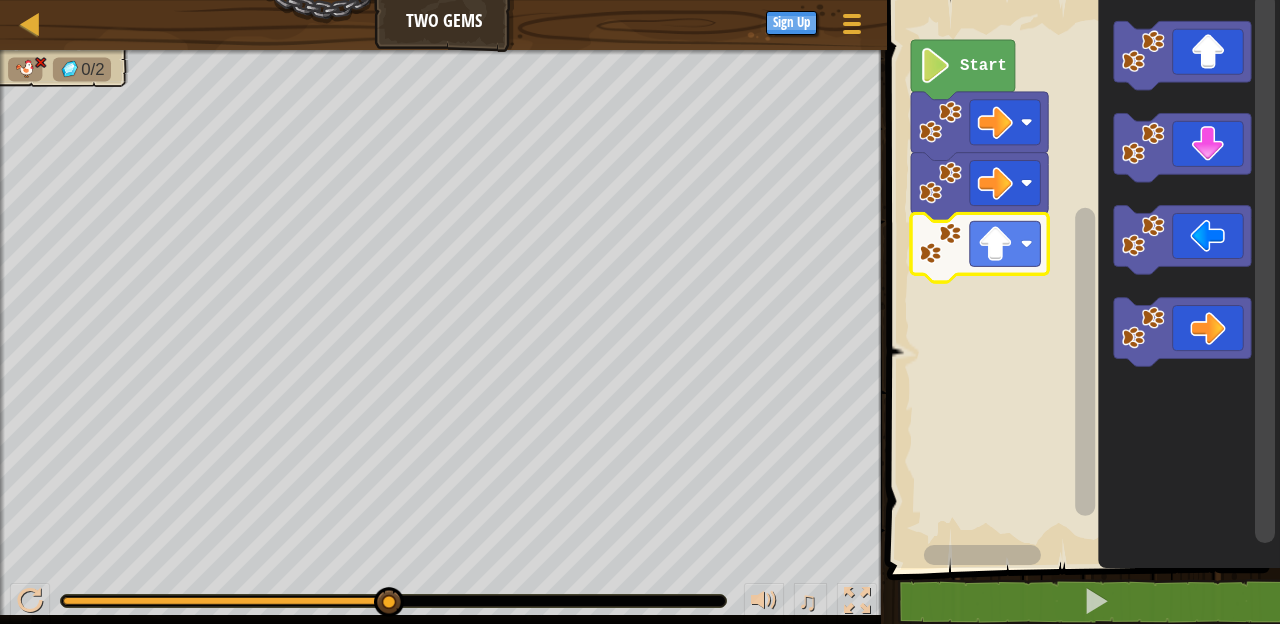 click at bounding box center (852, 24) 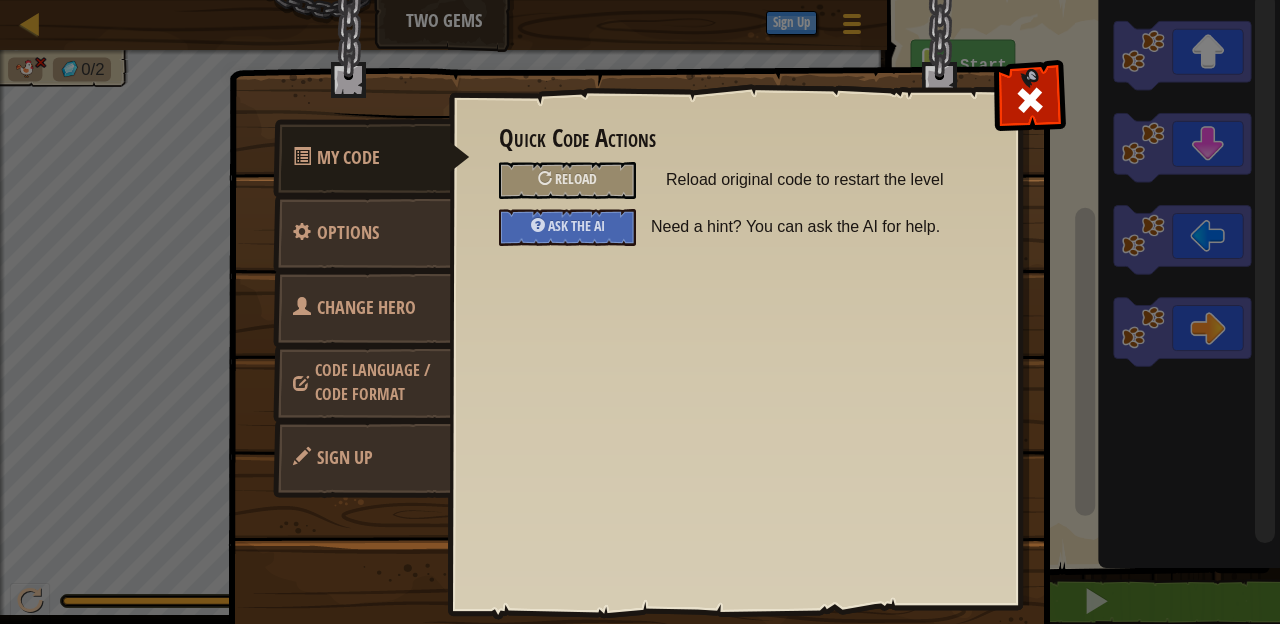 click on "Reload" at bounding box center [567, 180] 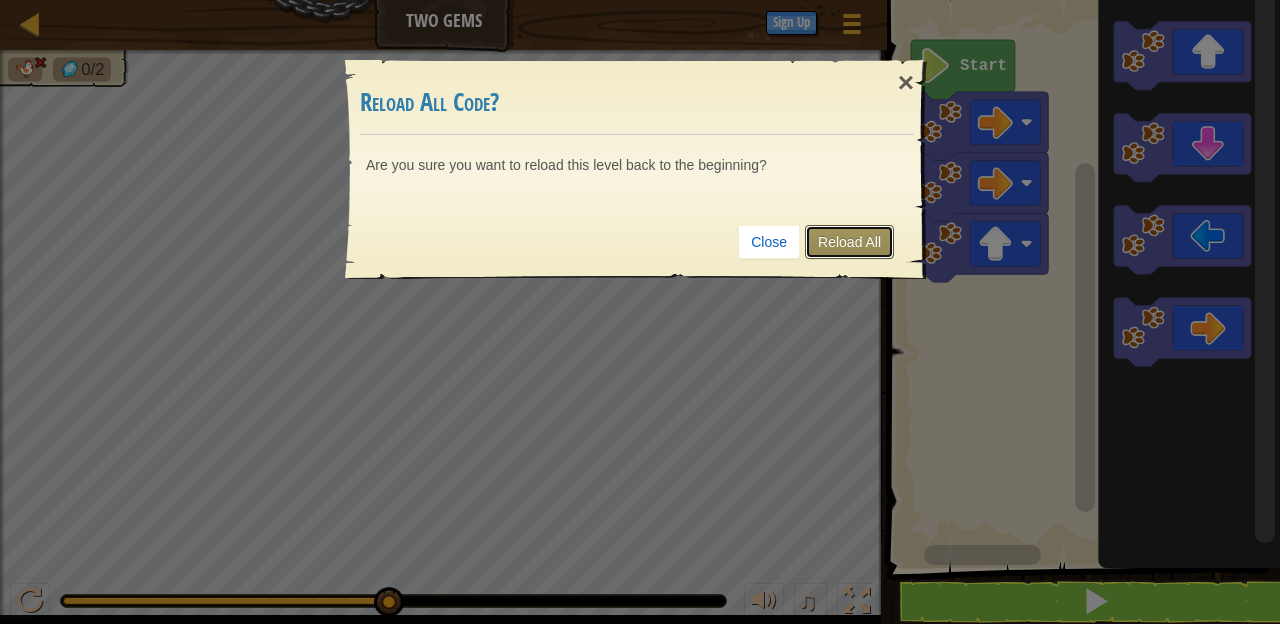 click on "Reload All" at bounding box center [849, 242] 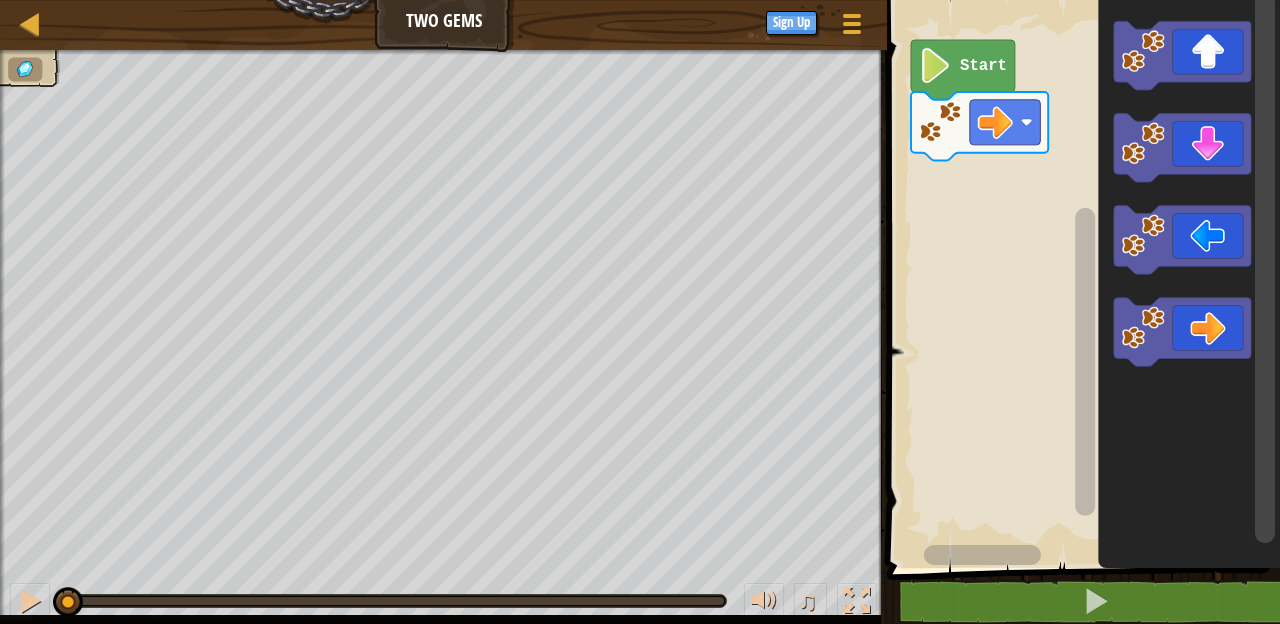 click 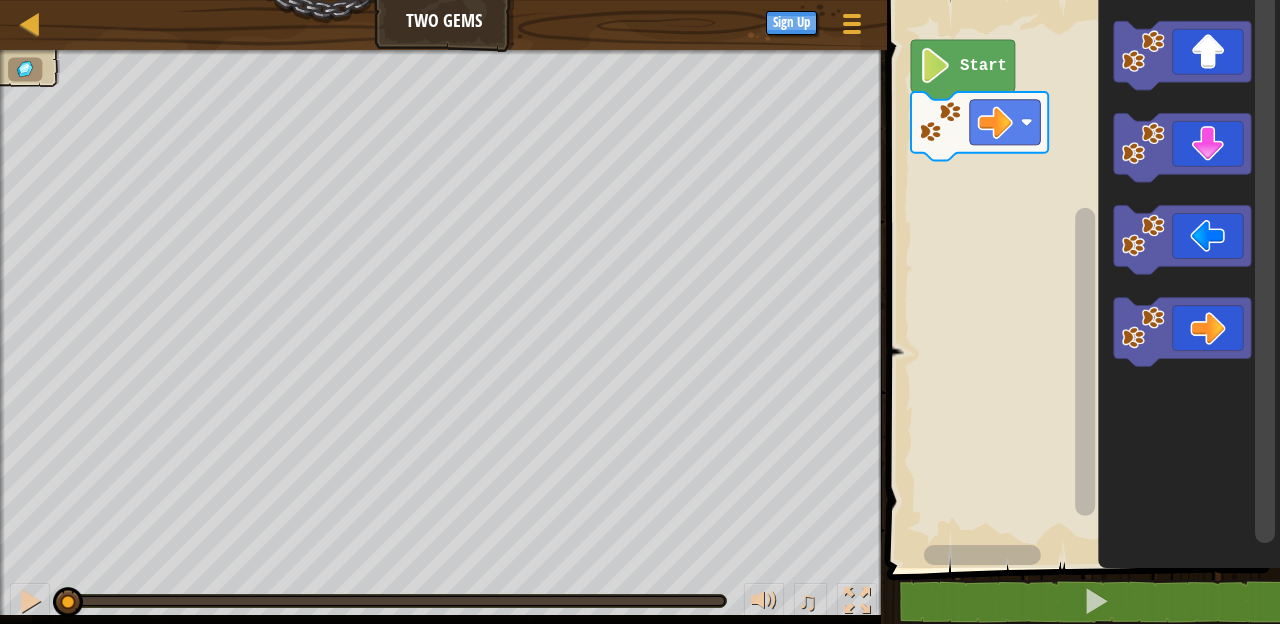 click 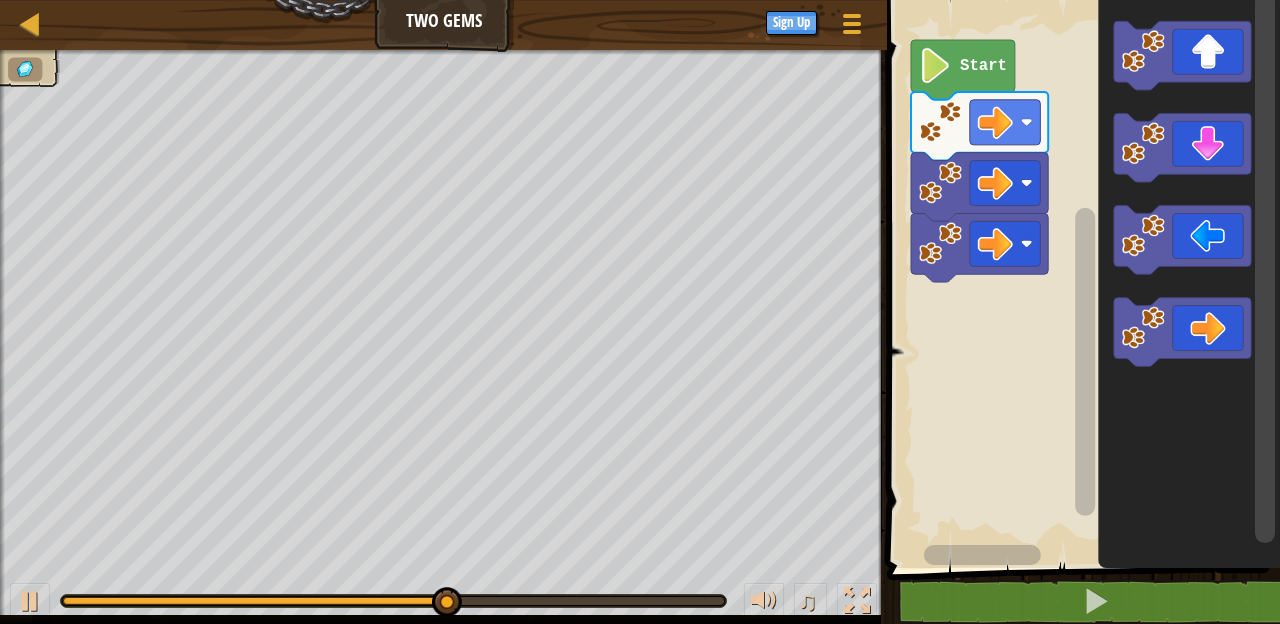 click 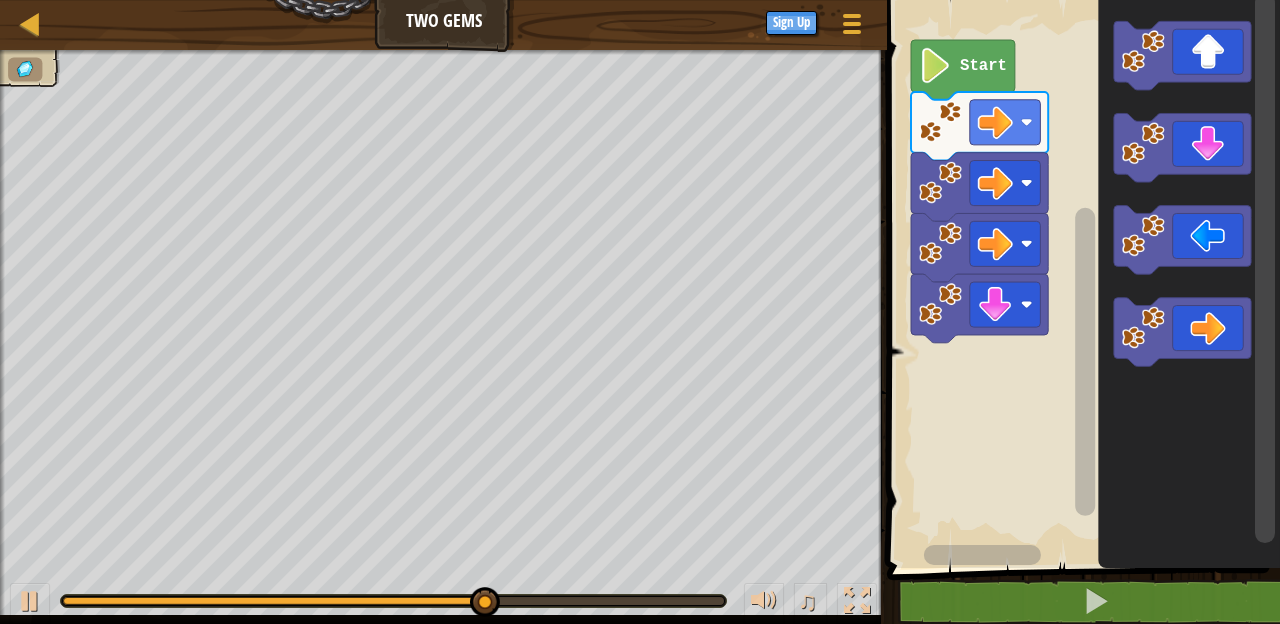 click 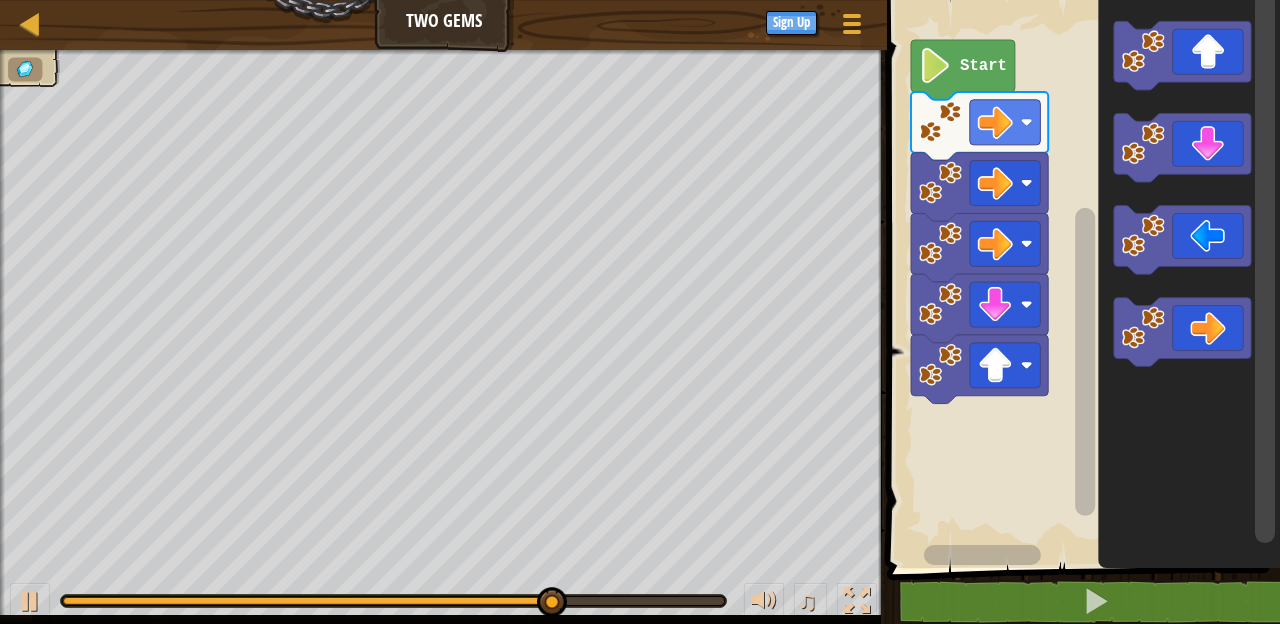 click 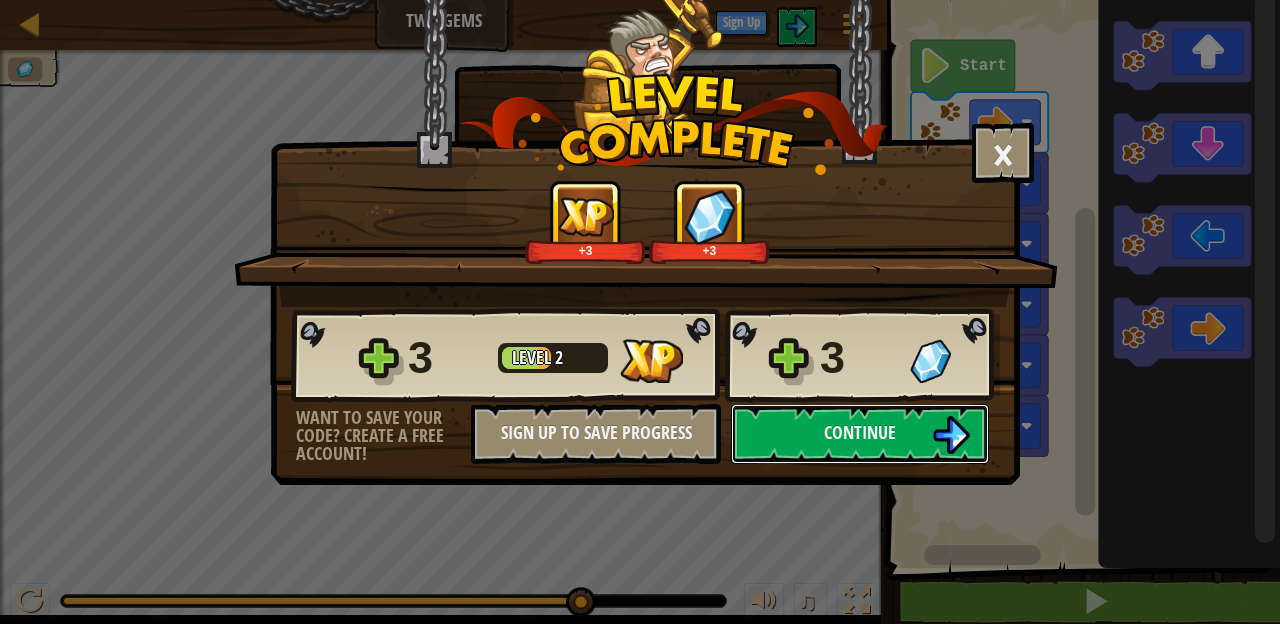 click on "Continue" at bounding box center (860, 434) 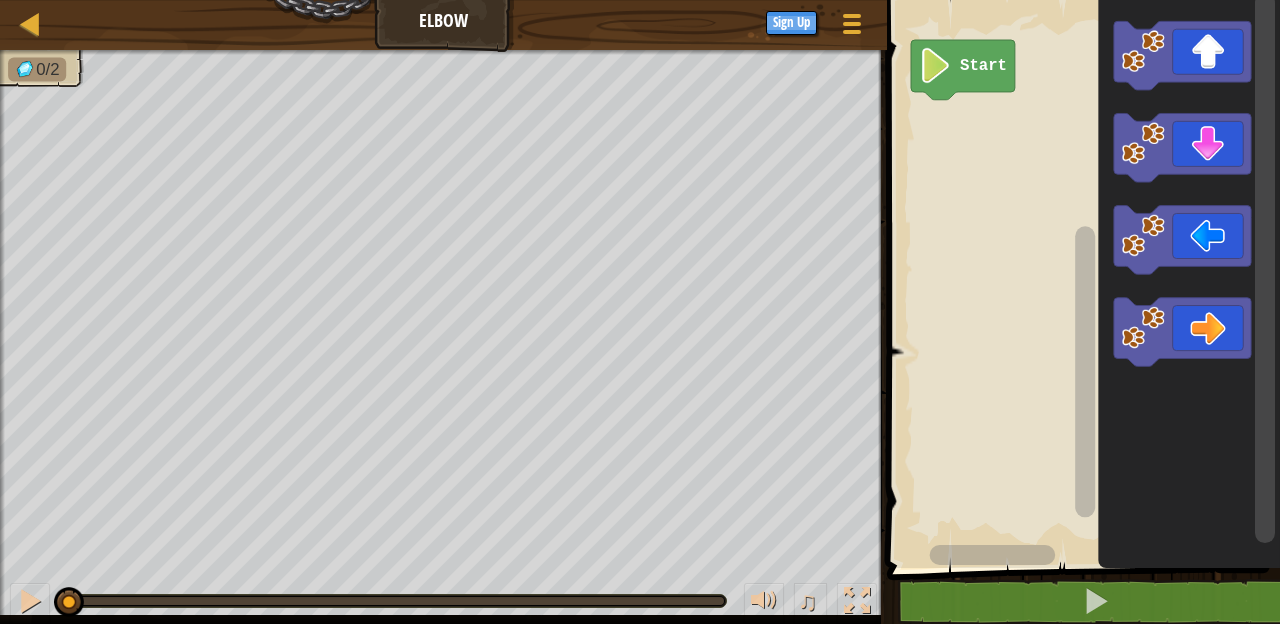 click 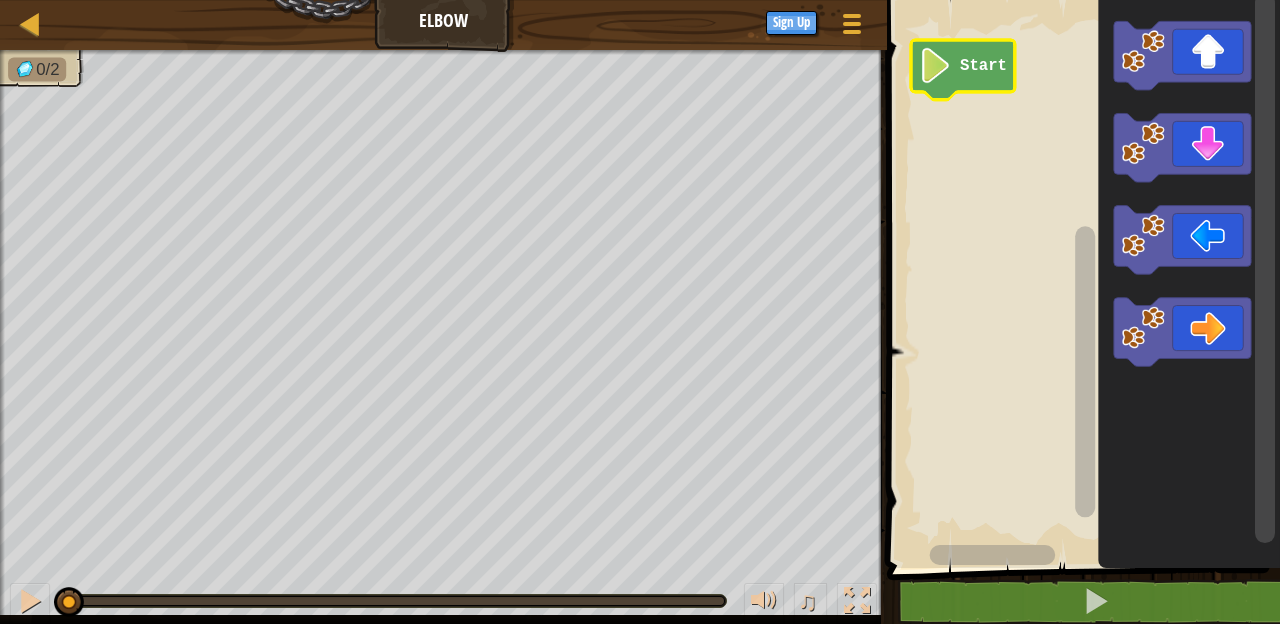 click on "Start" 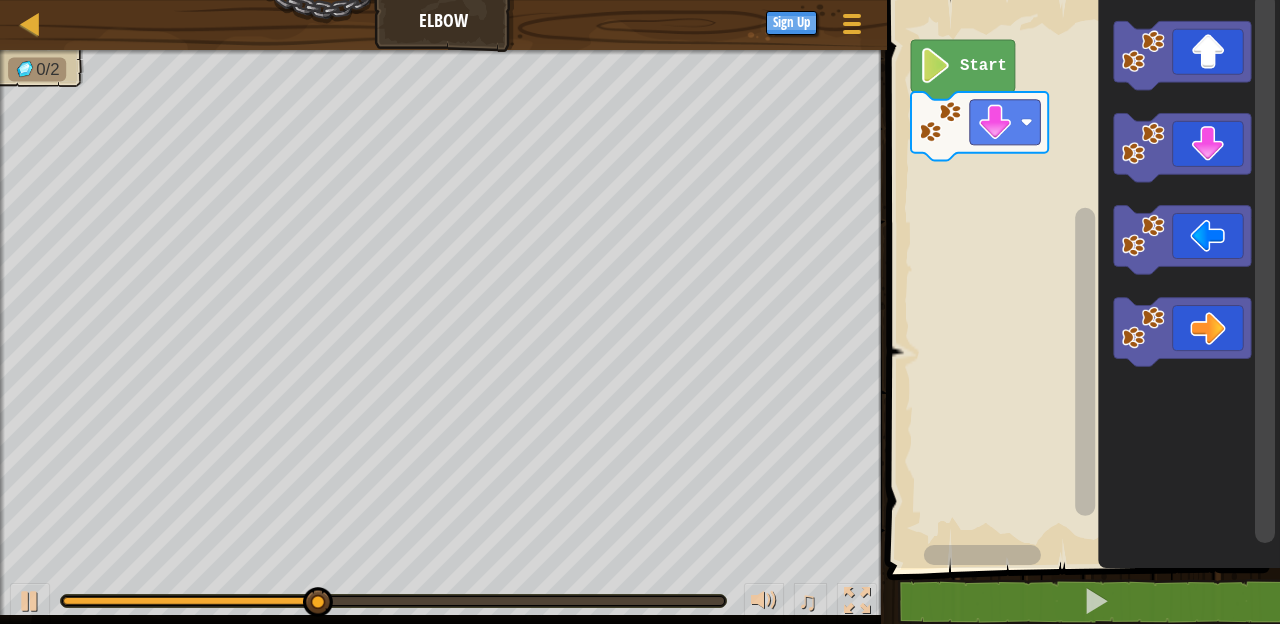 click 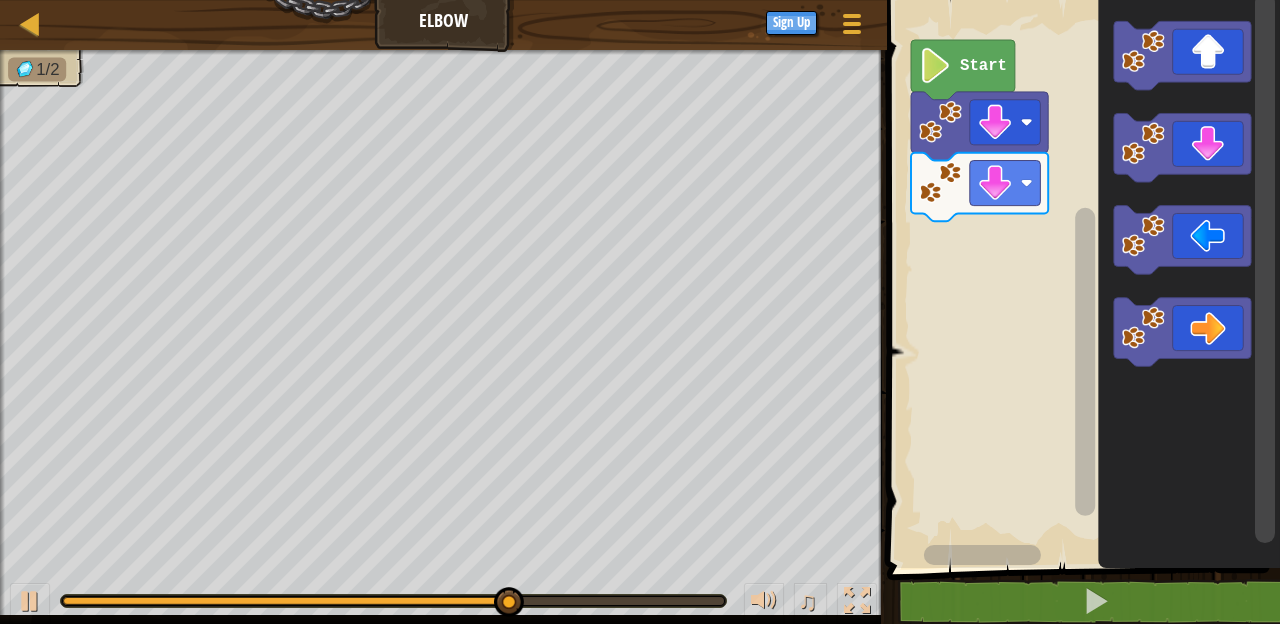 click 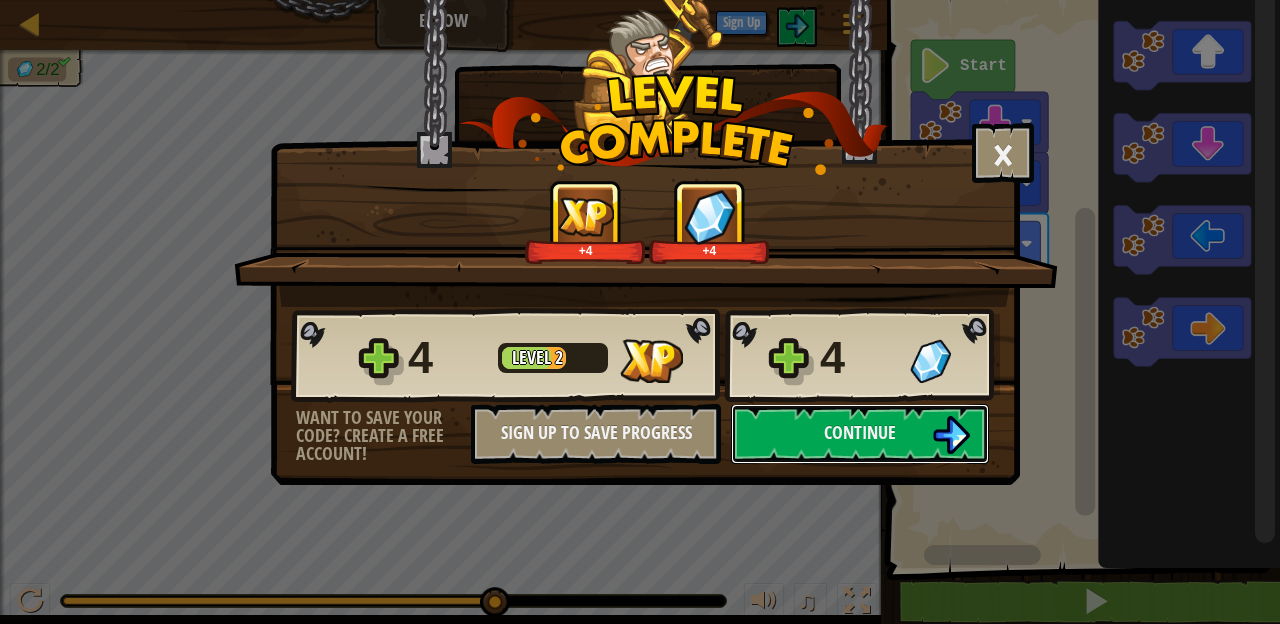 click on "Continue" at bounding box center [860, 432] 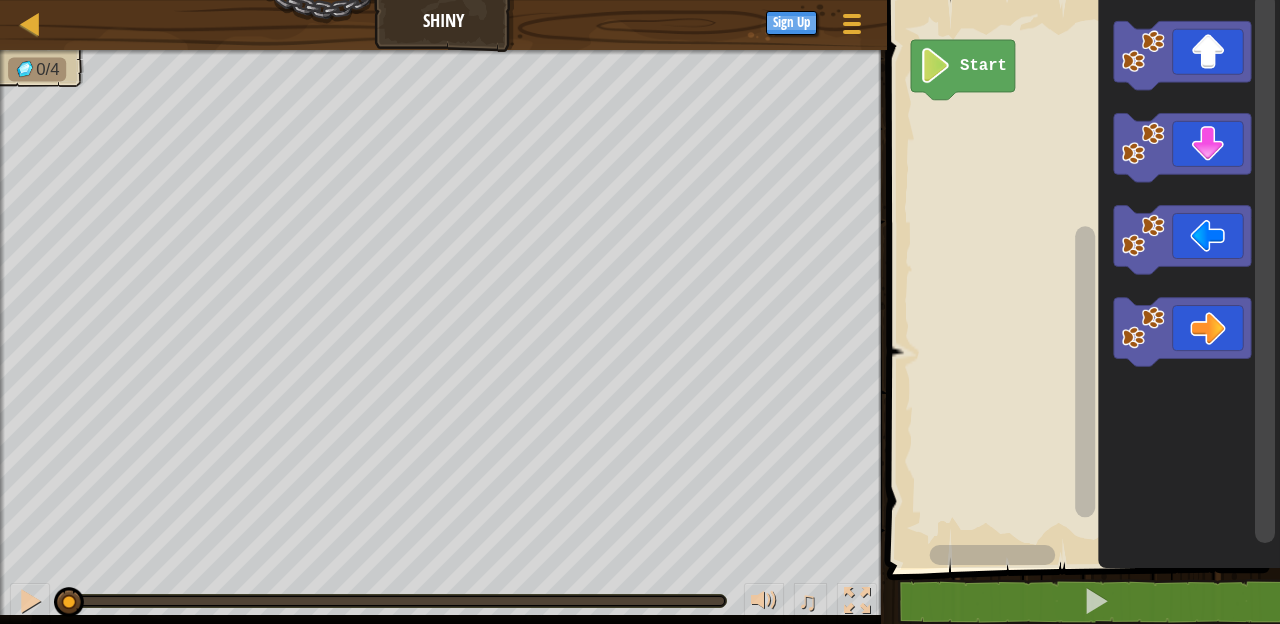 click on "Start" 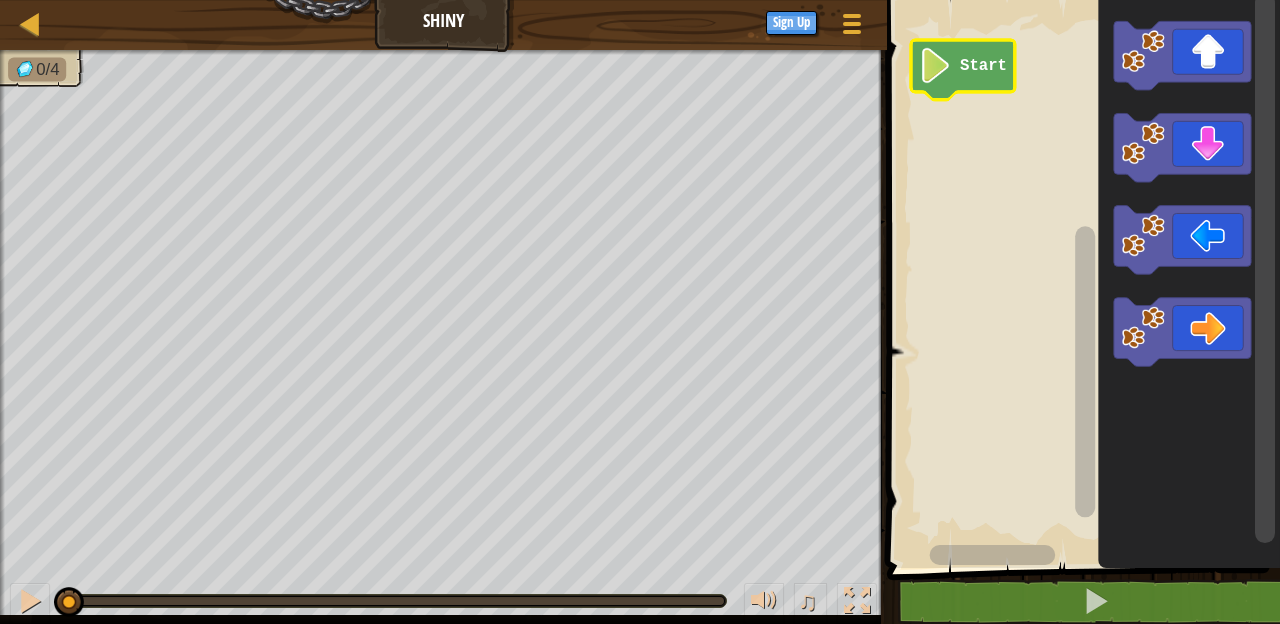 click 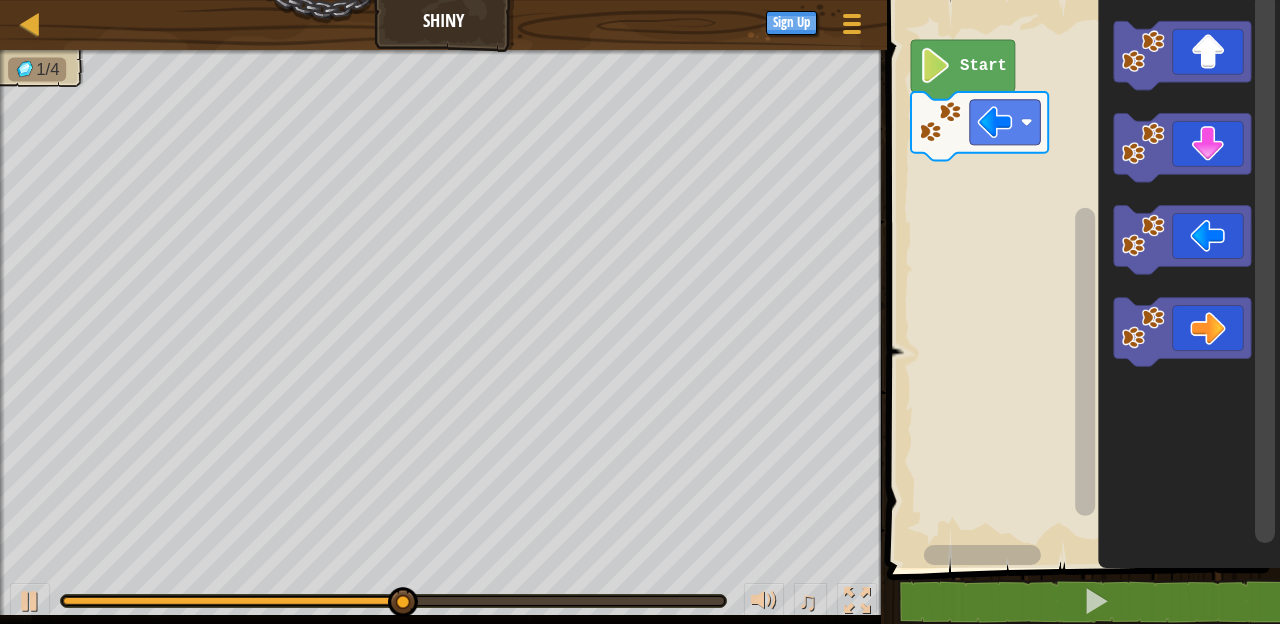 click 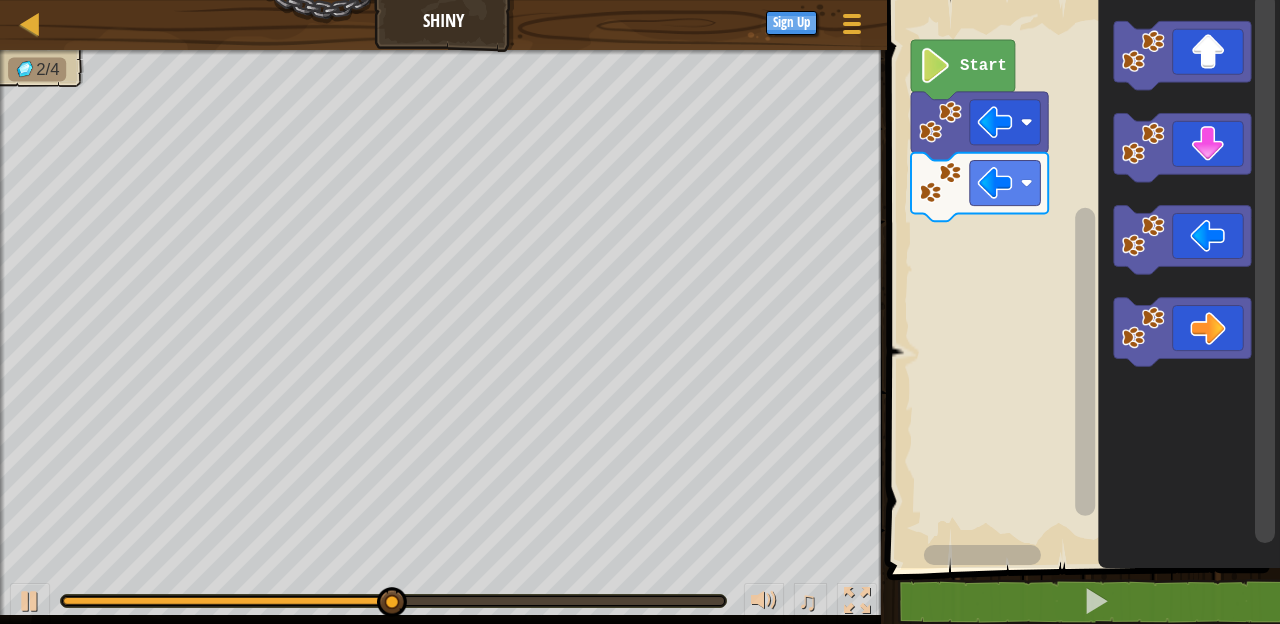 click 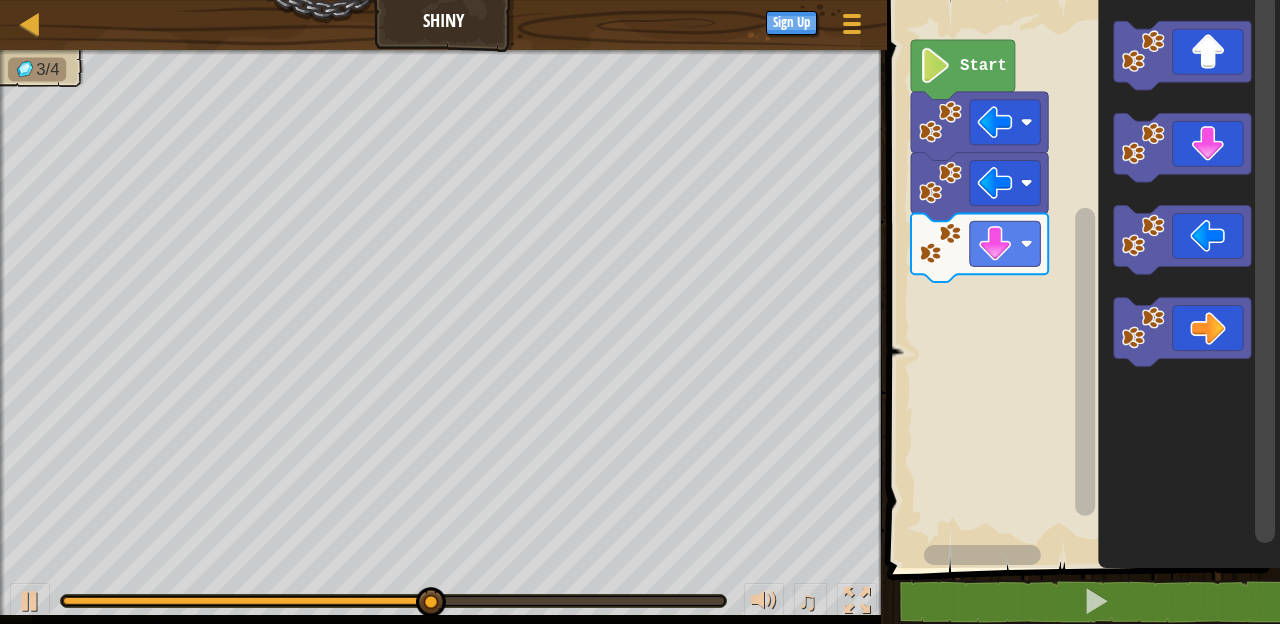 click 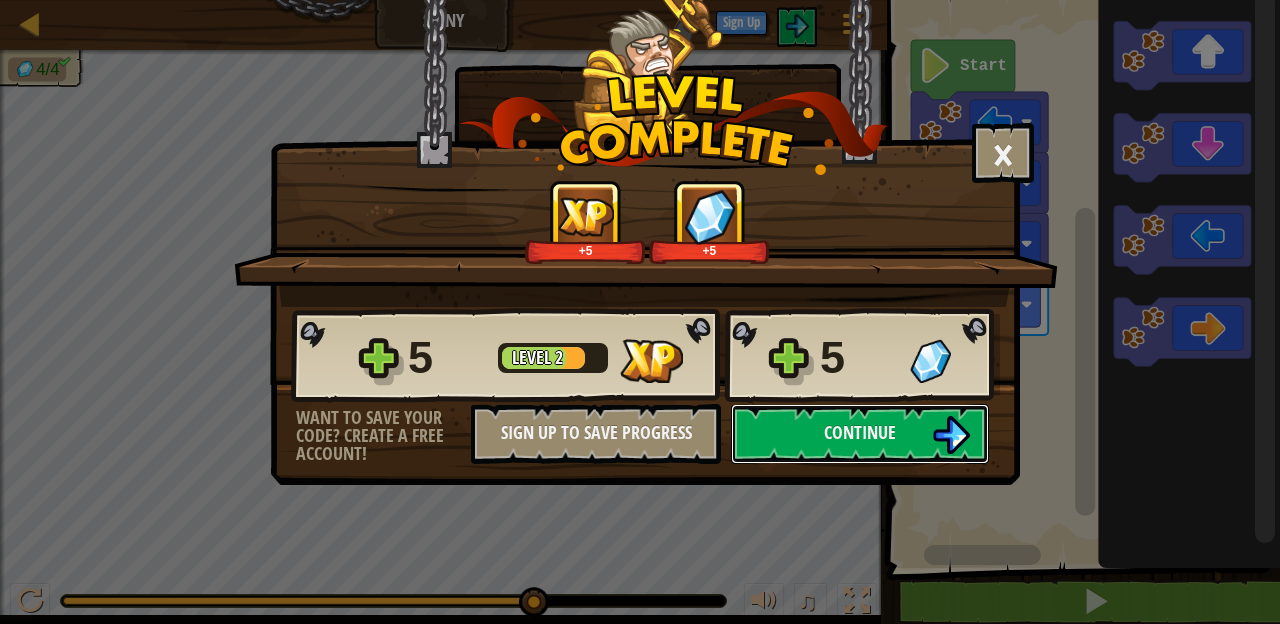click on "Continue" at bounding box center (860, 432) 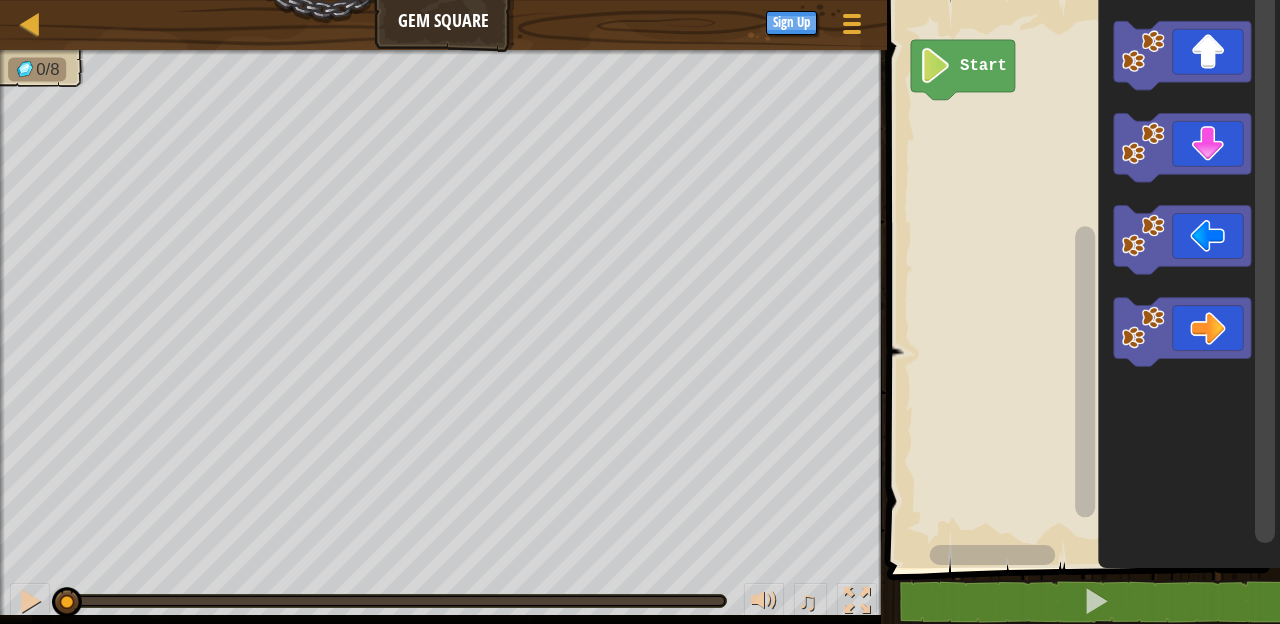 click on "Start" 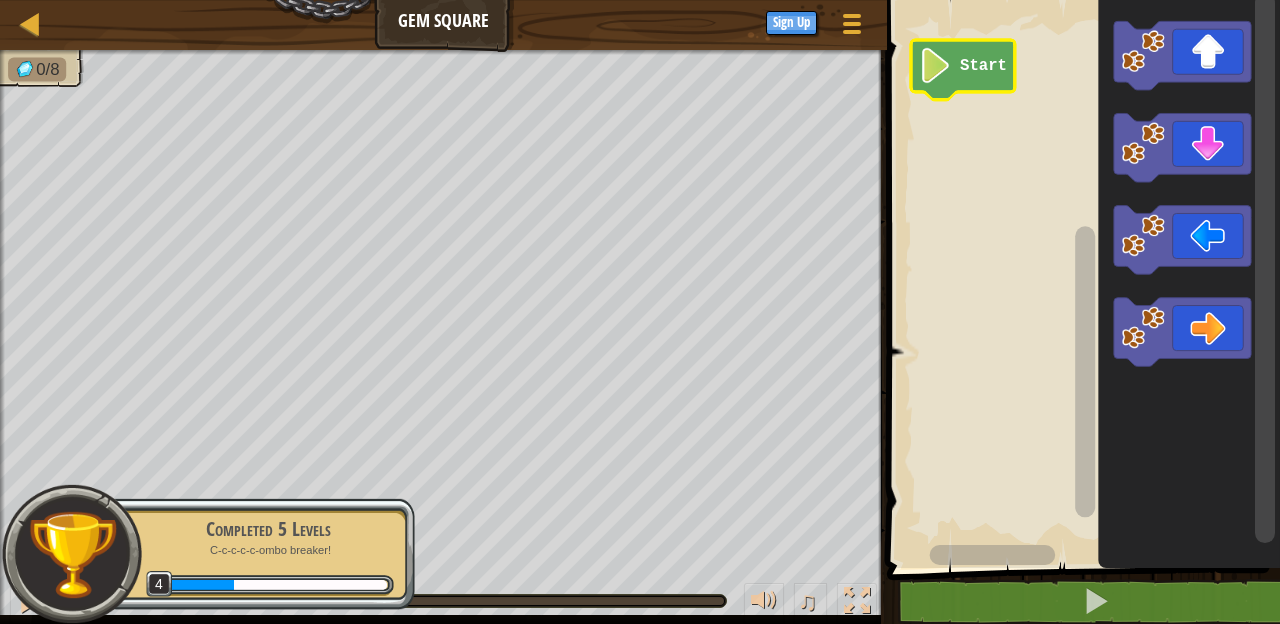 click 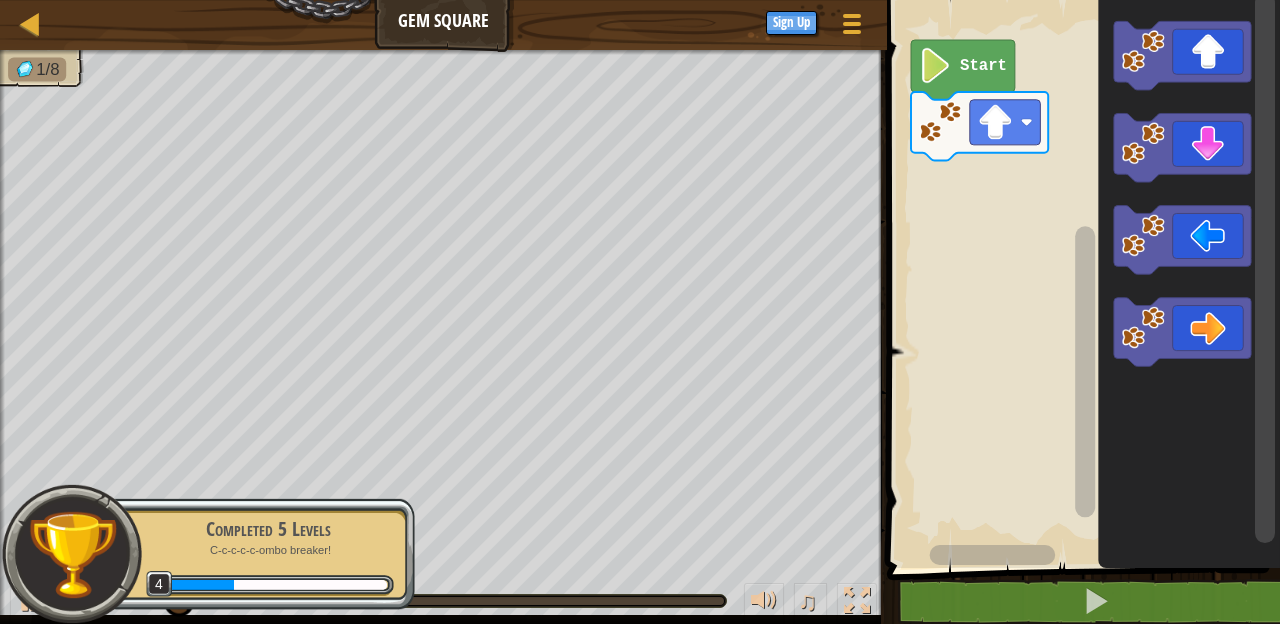 click 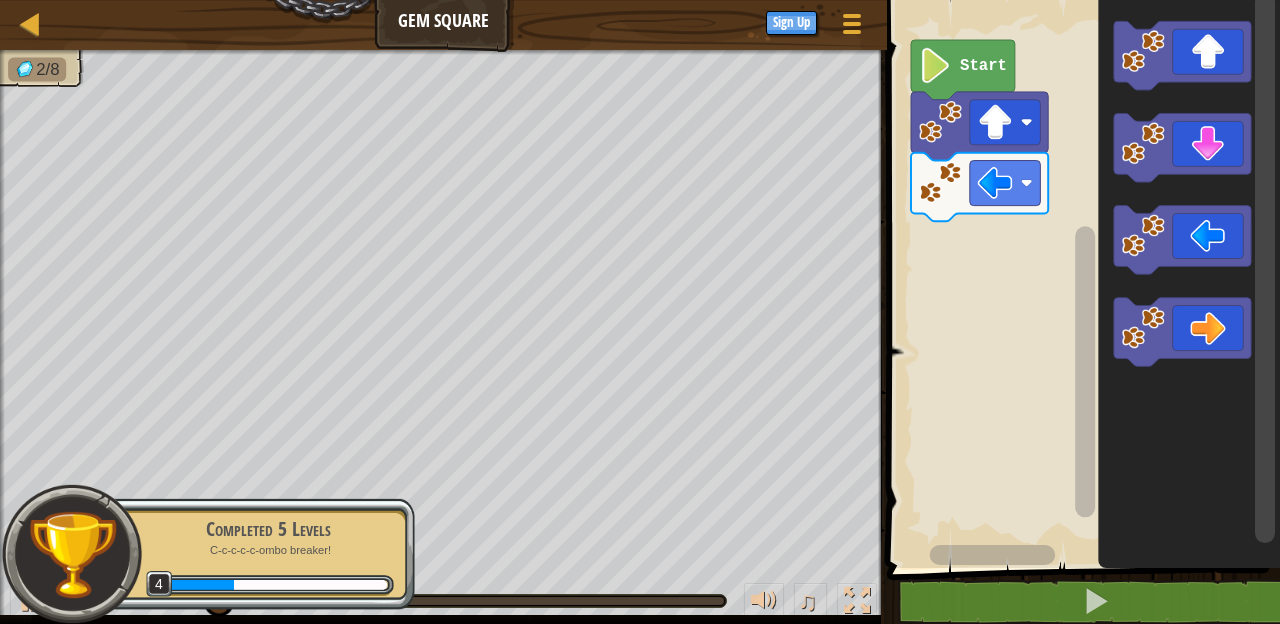 click 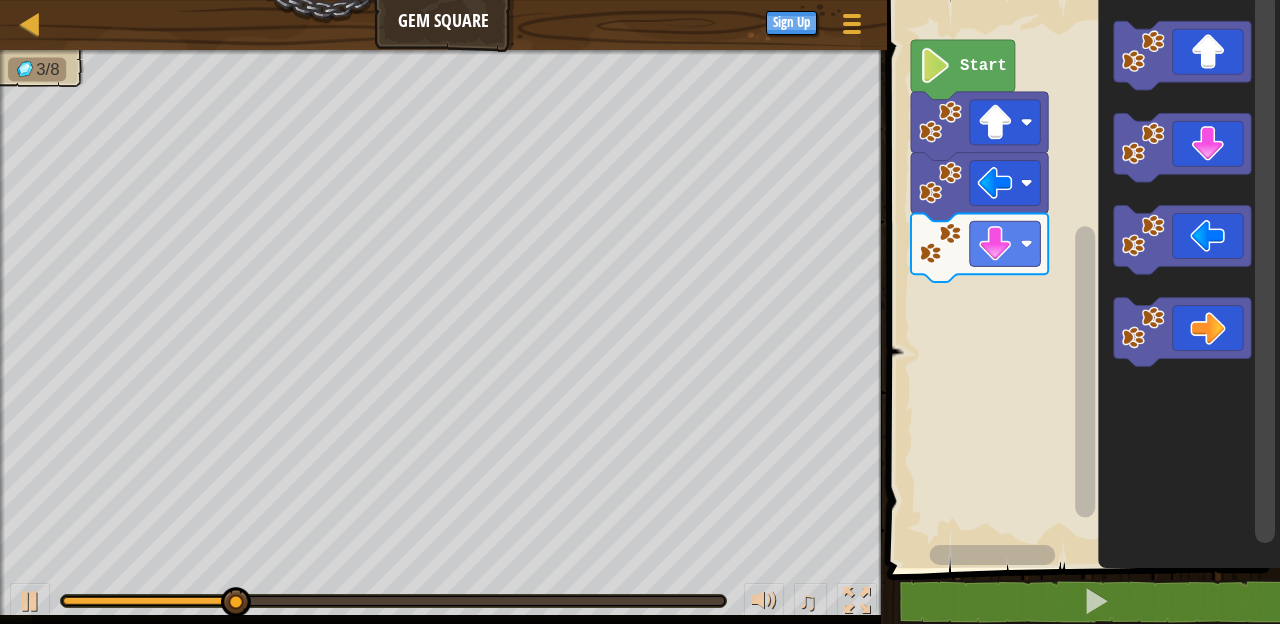 click 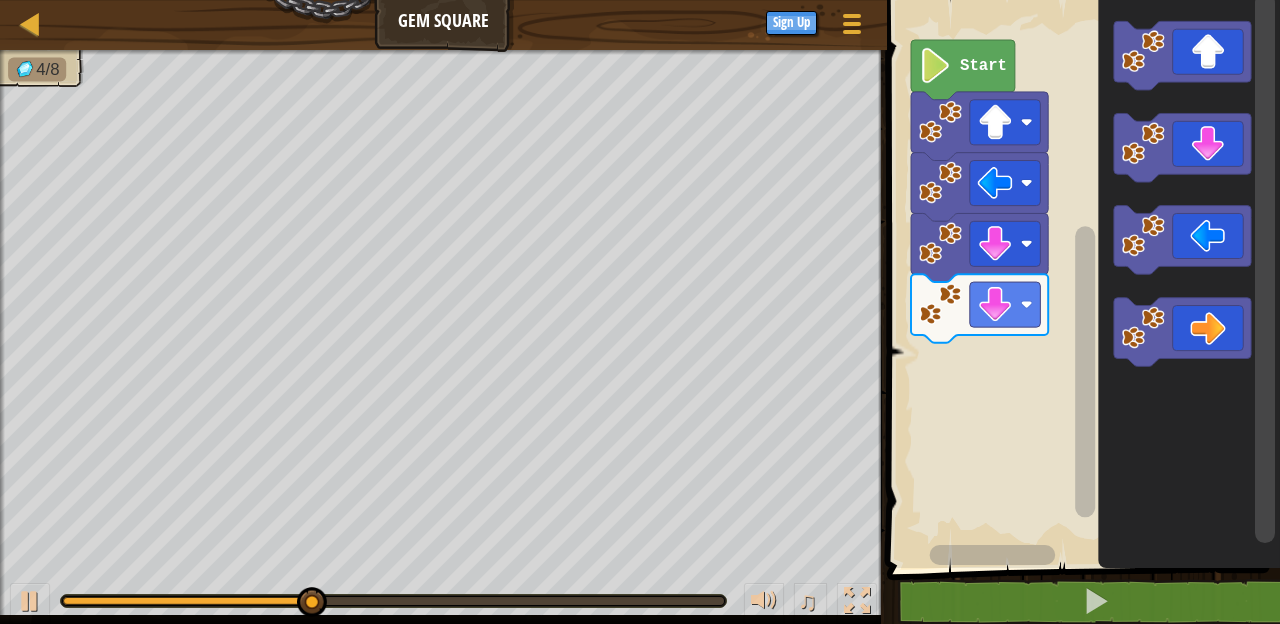 click 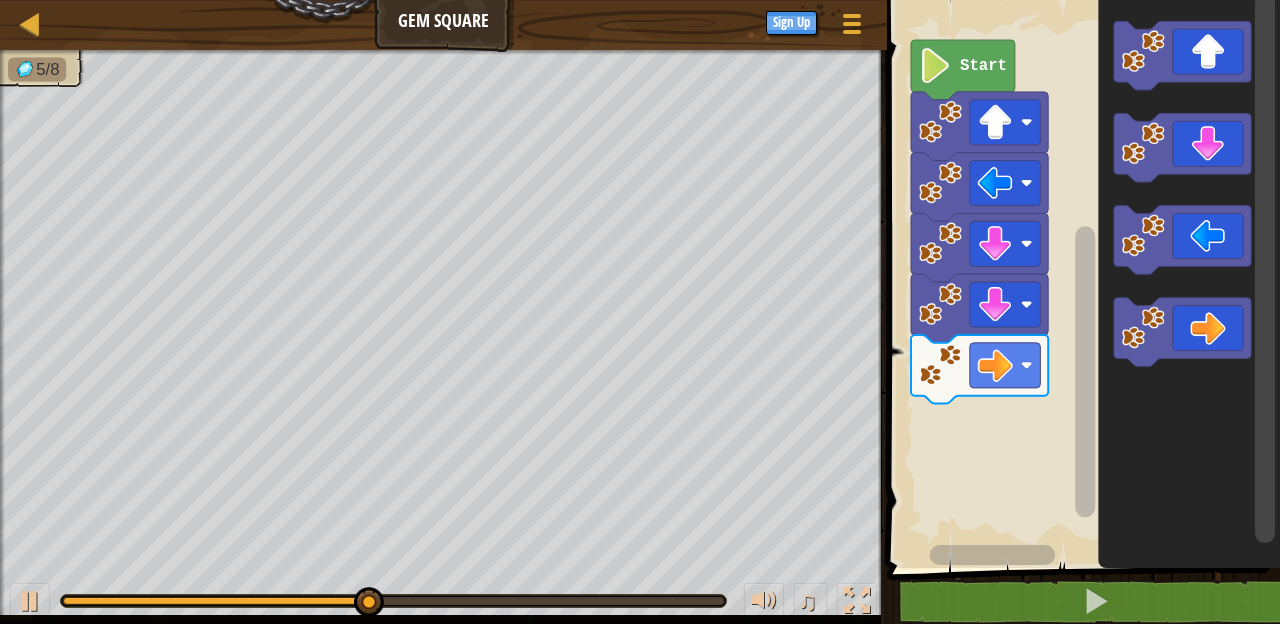 click 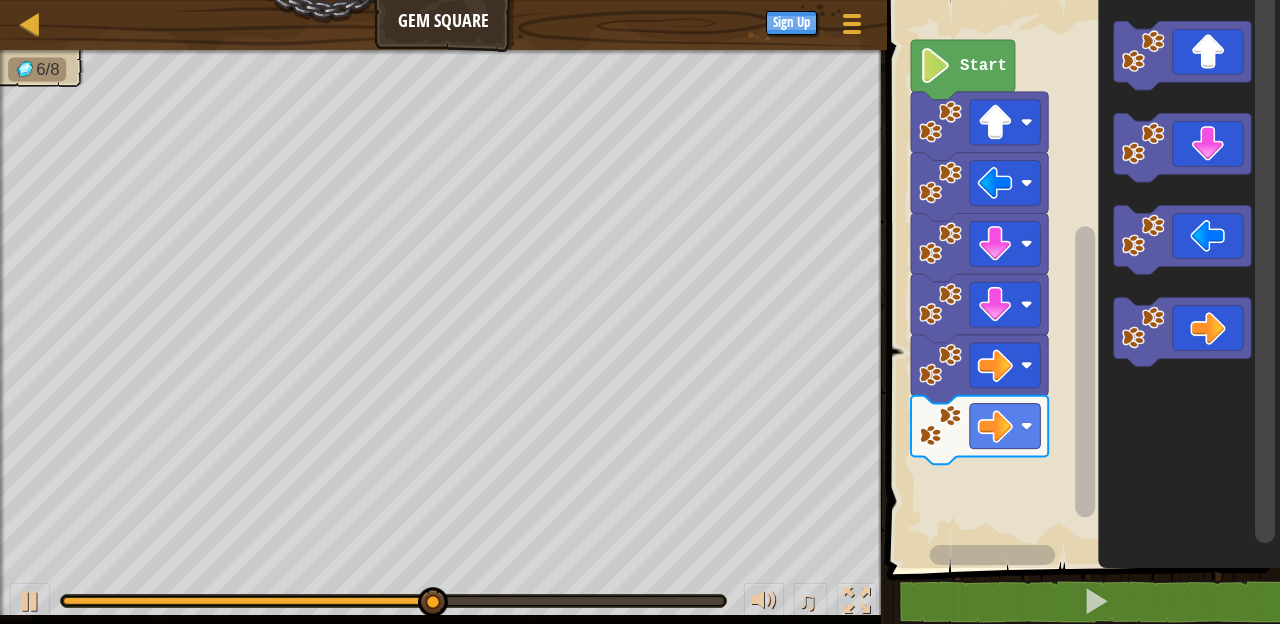 click 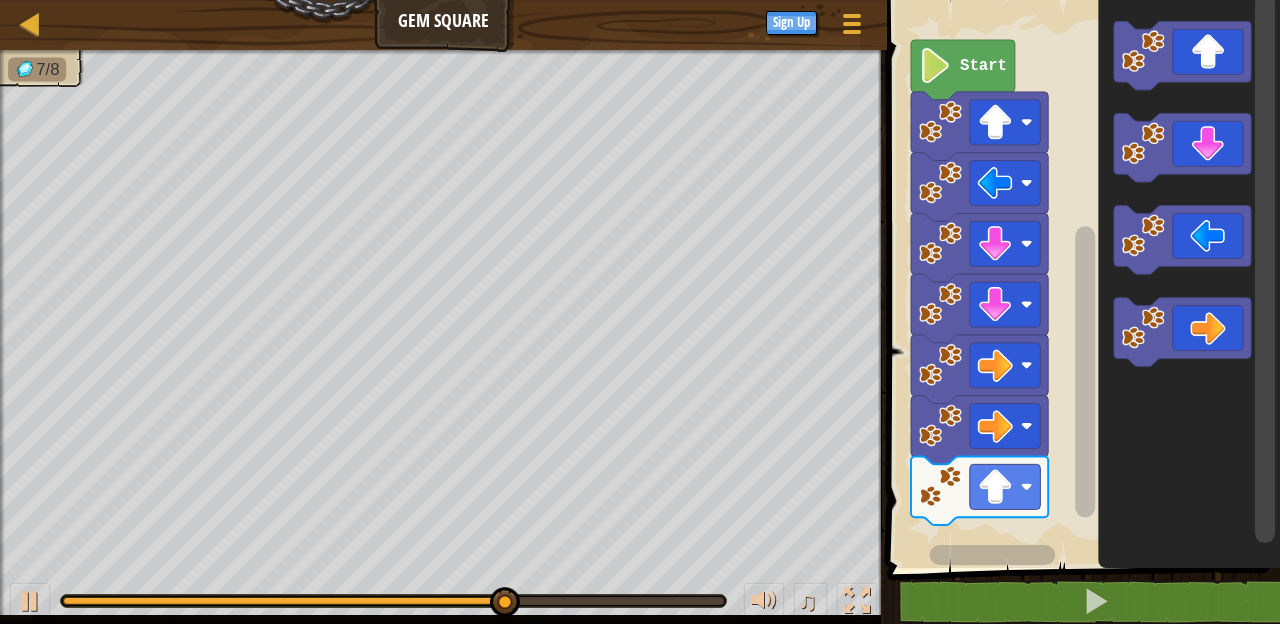 click 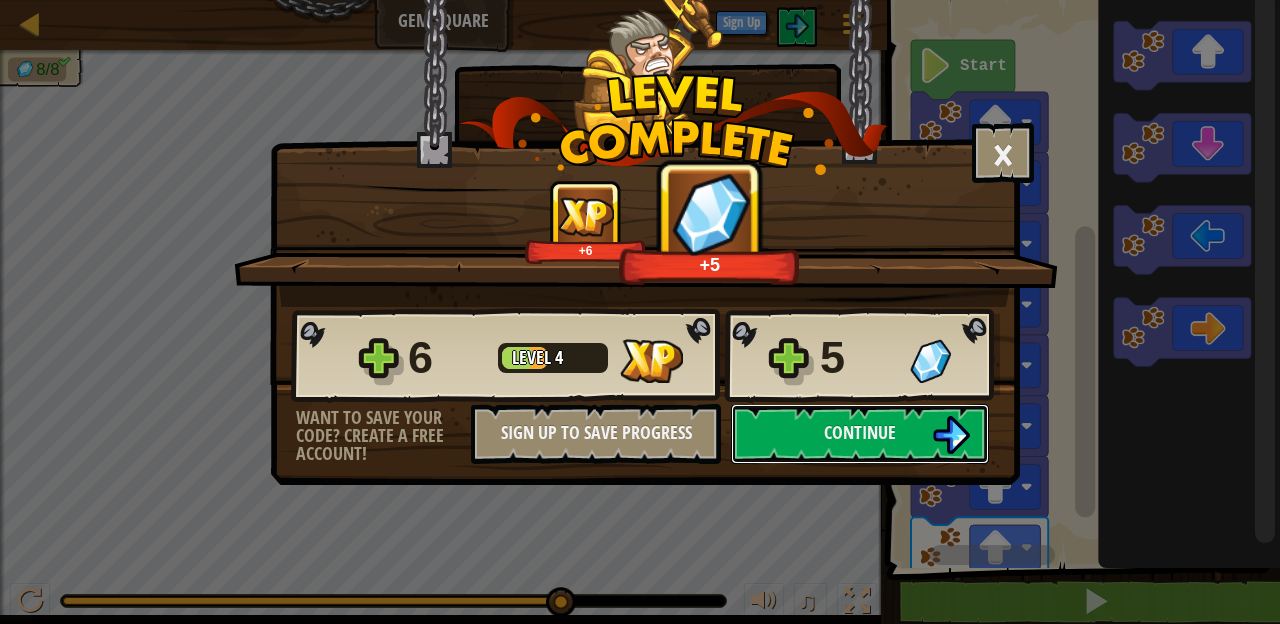 click on "Continue" at bounding box center (860, 434) 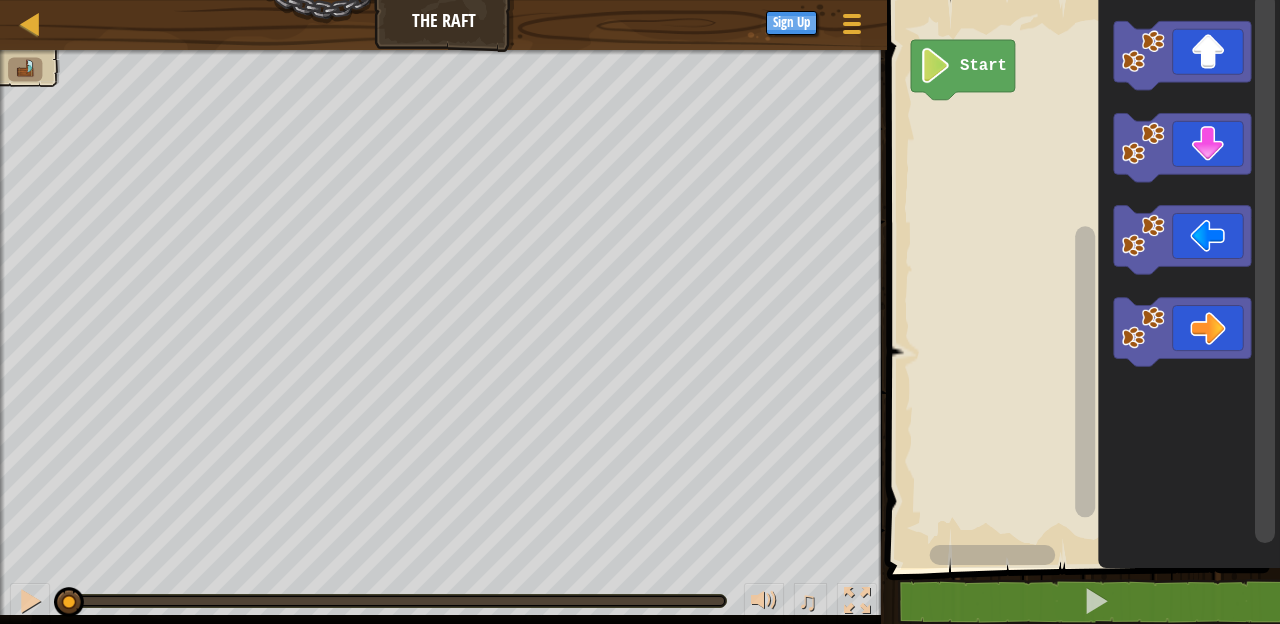 click on "Start" 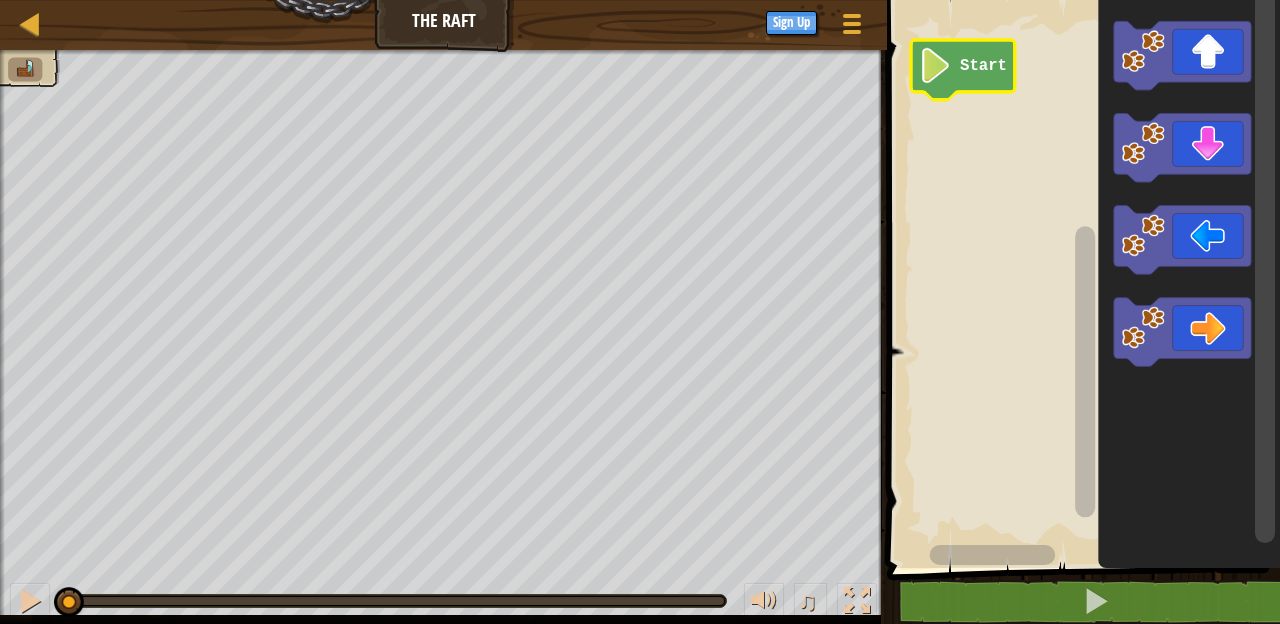 click 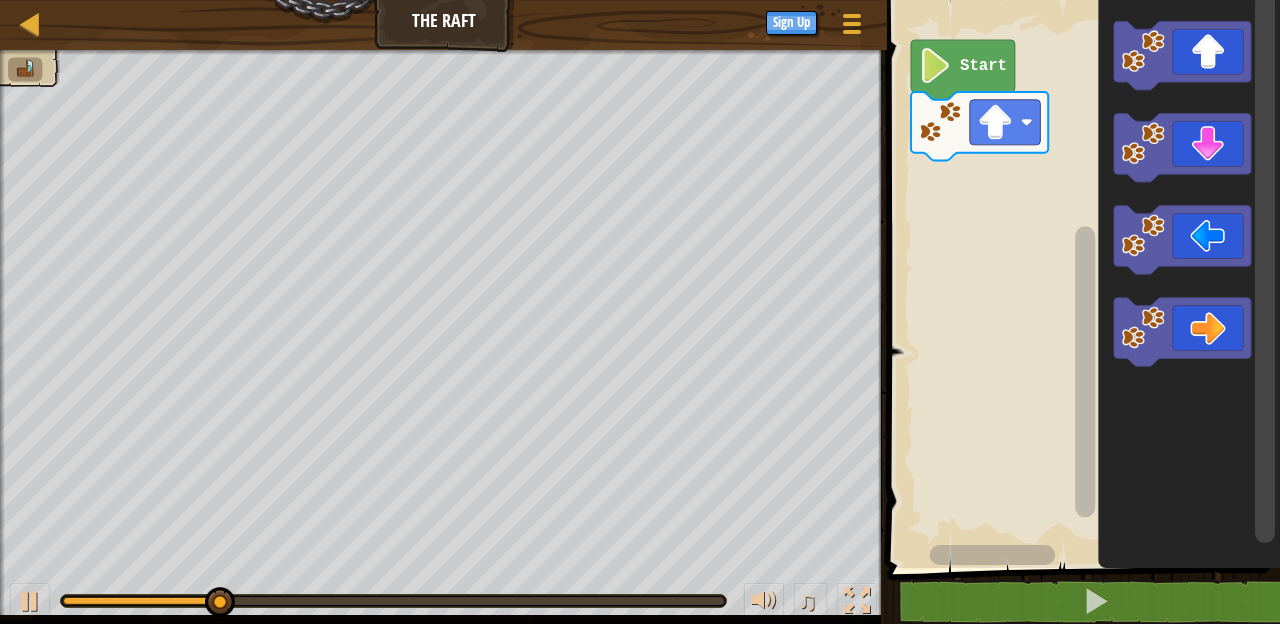 click 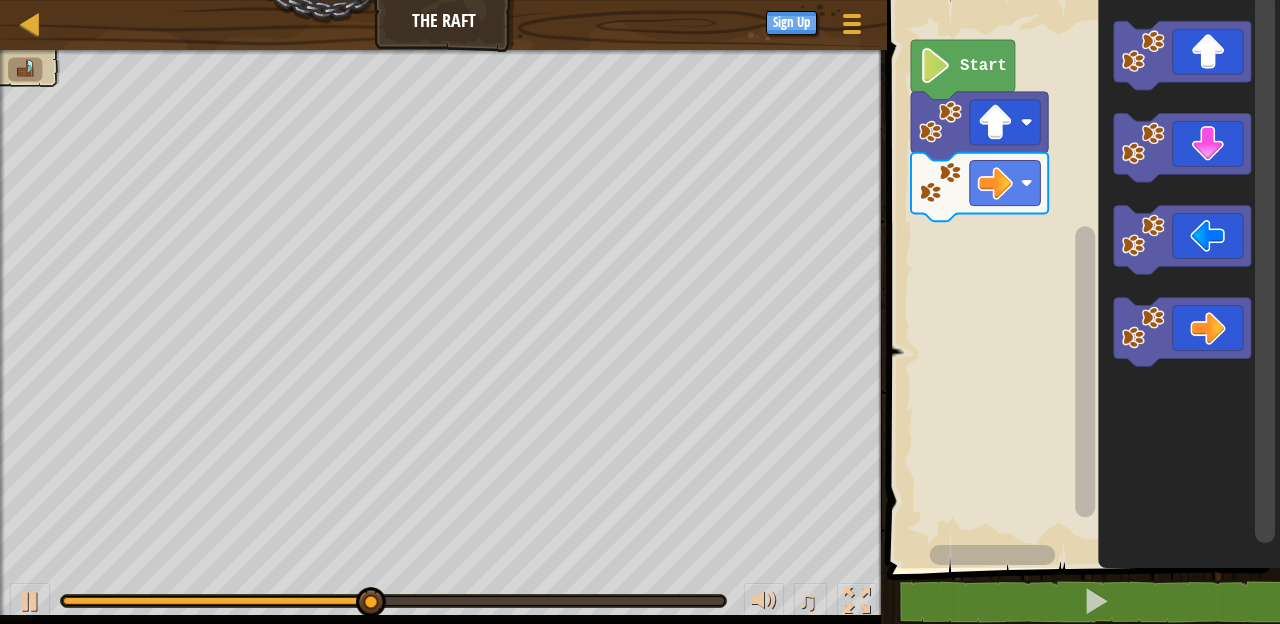 click 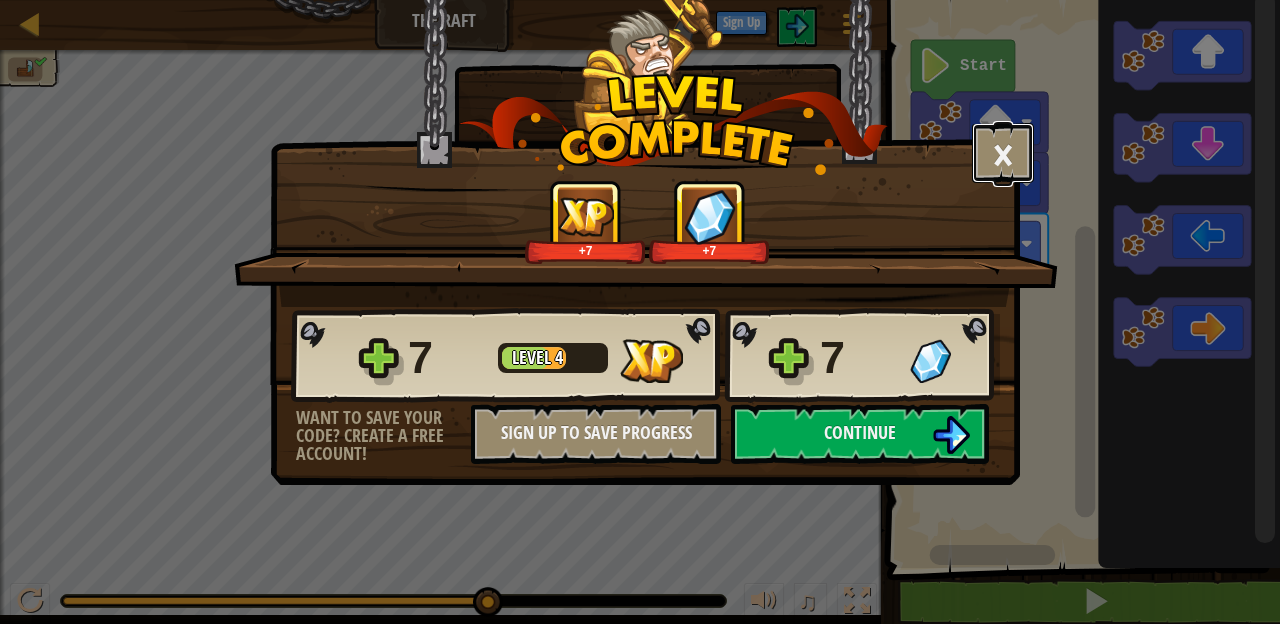 click on "×" at bounding box center (1003, 153) 